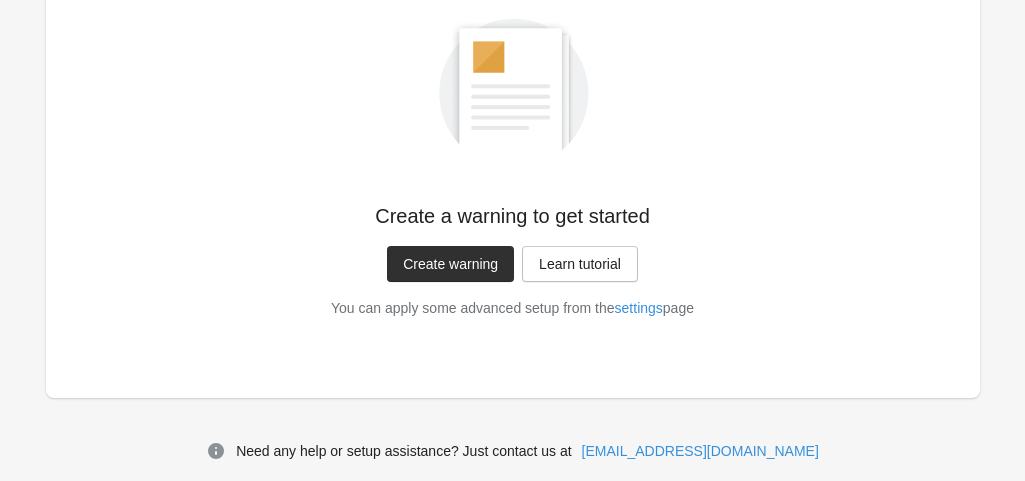scroll, scrollTop: 364, scrollLeft: 0, axis: vertical 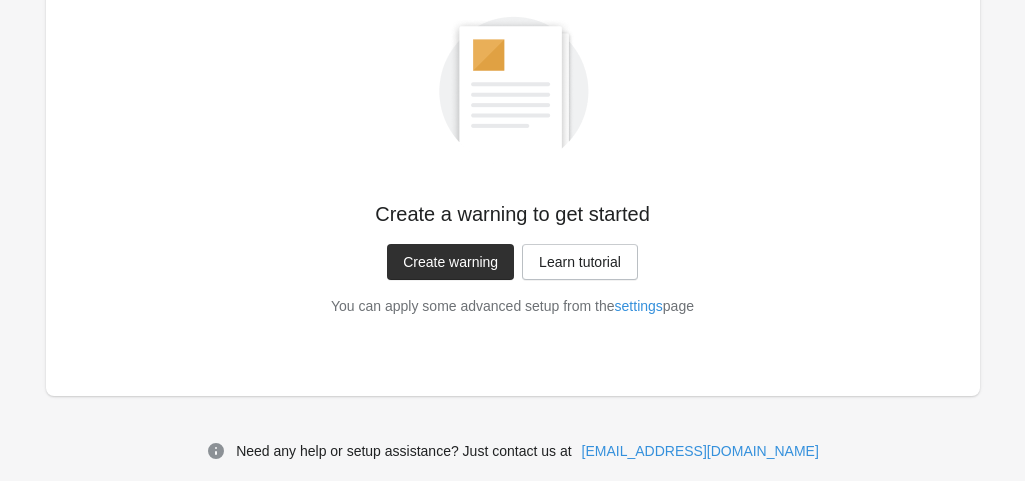 click on "Create warning" at bounding box center [450, 262] 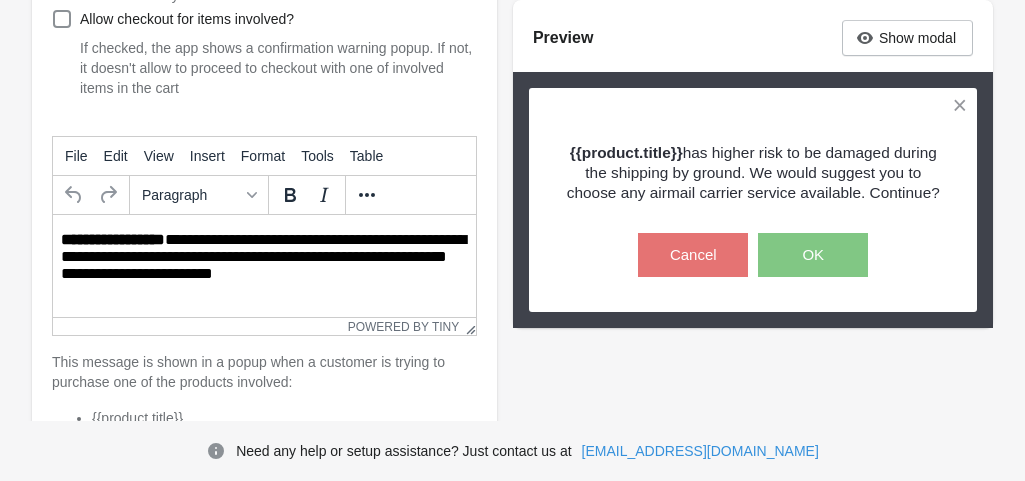scroll, scrollTop: 0, scrollLeft: 0, axis: both 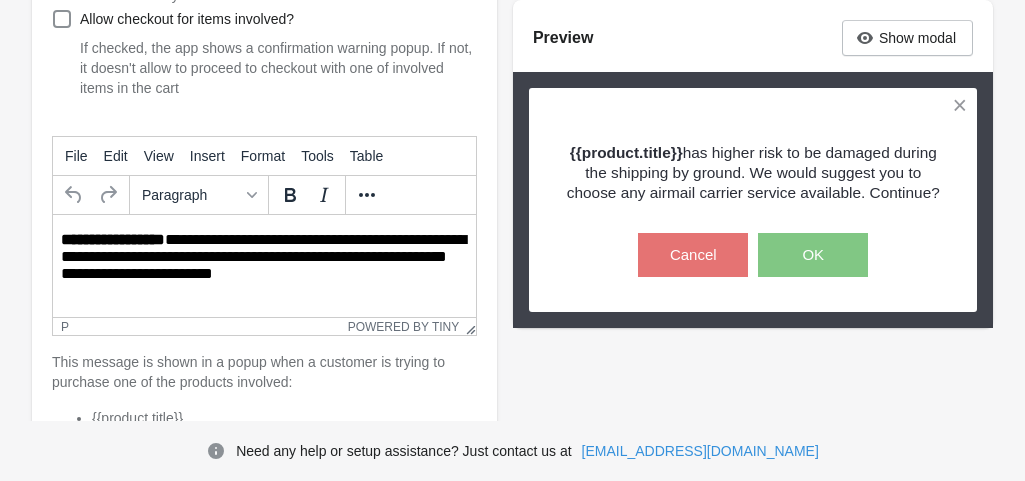 click on "**********" at bounding box center (266, 258) 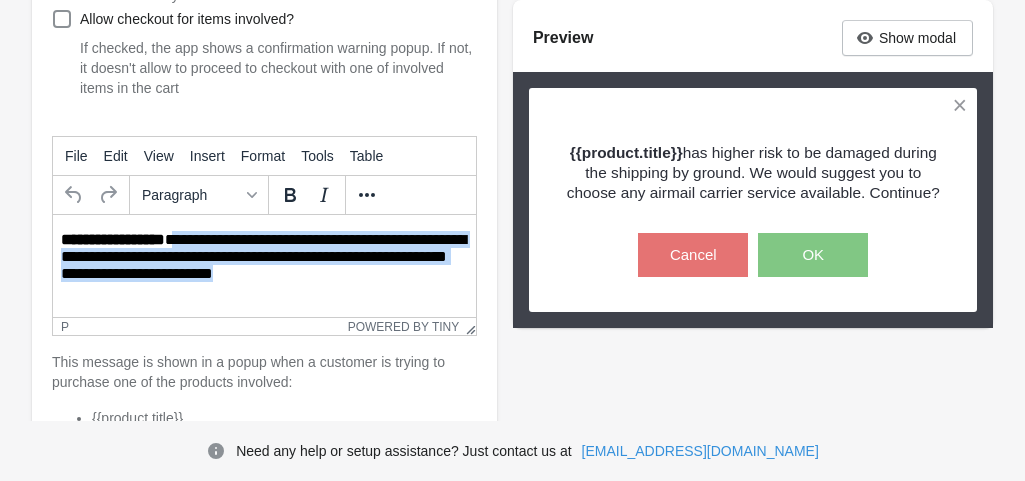 drag, startPoint x: 177, startPoint y: 240, endPoint x: 347, endPoint y: 277, distance: 173.97989 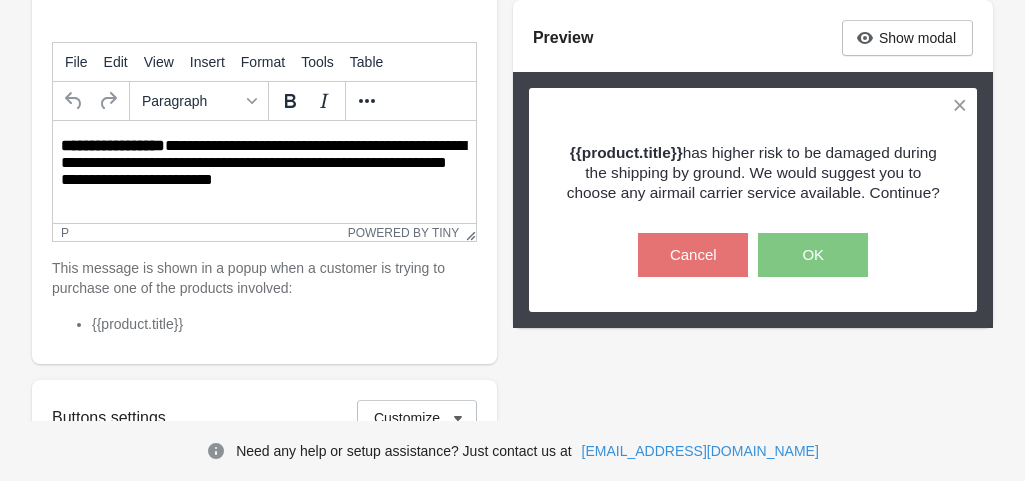 scroll, scrollTop: 428, scrollLeft: 0, axis: vertical 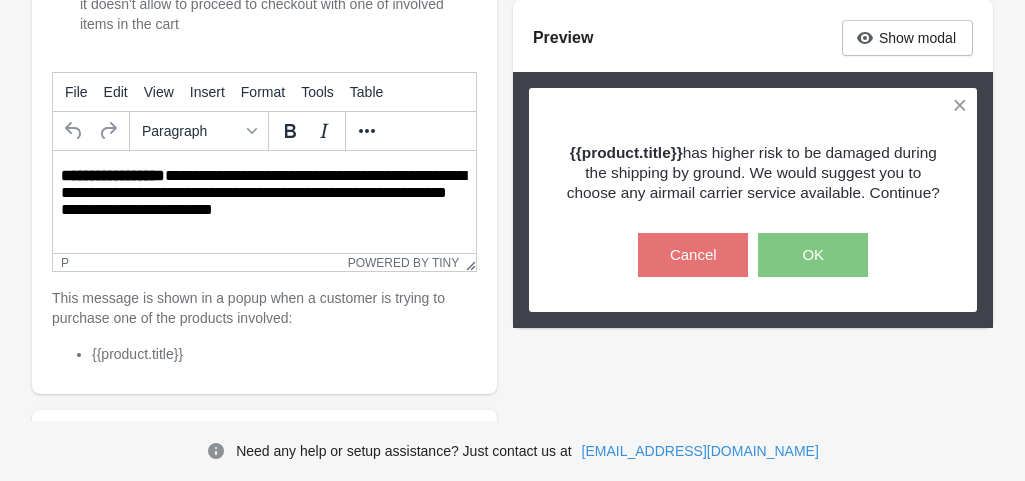 click on "**********" at bounding box center (113, 175) 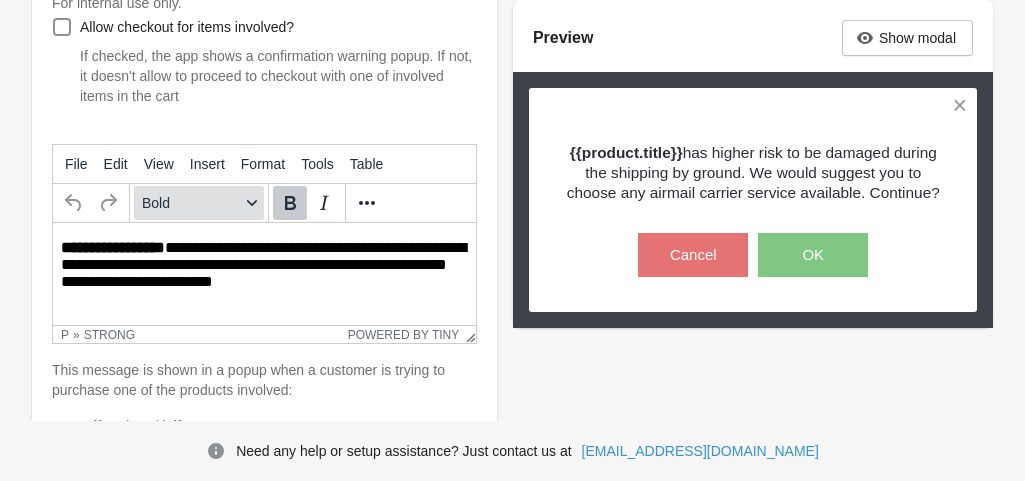 scroll, scrollTop: 328, scrollLeft: 0, axis: vertical 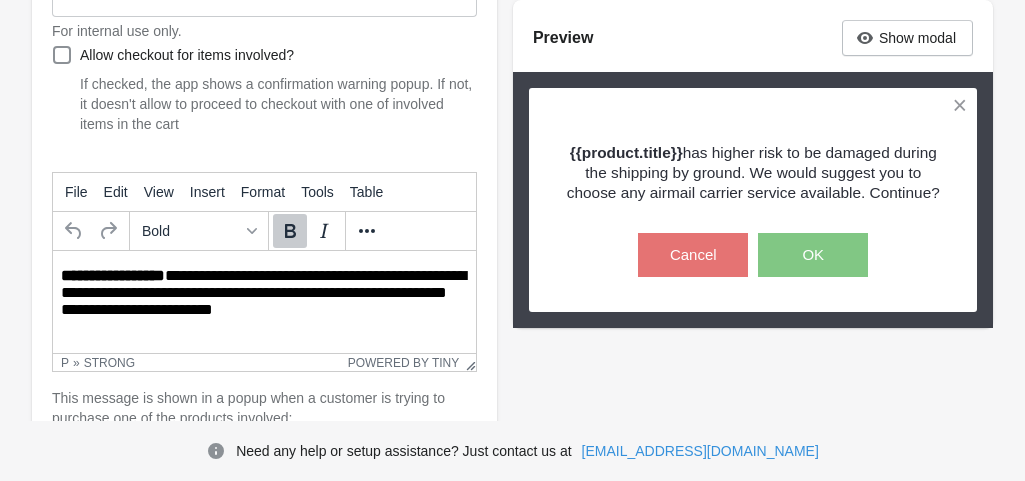 click on "**********" at bounding box center [266, 294] 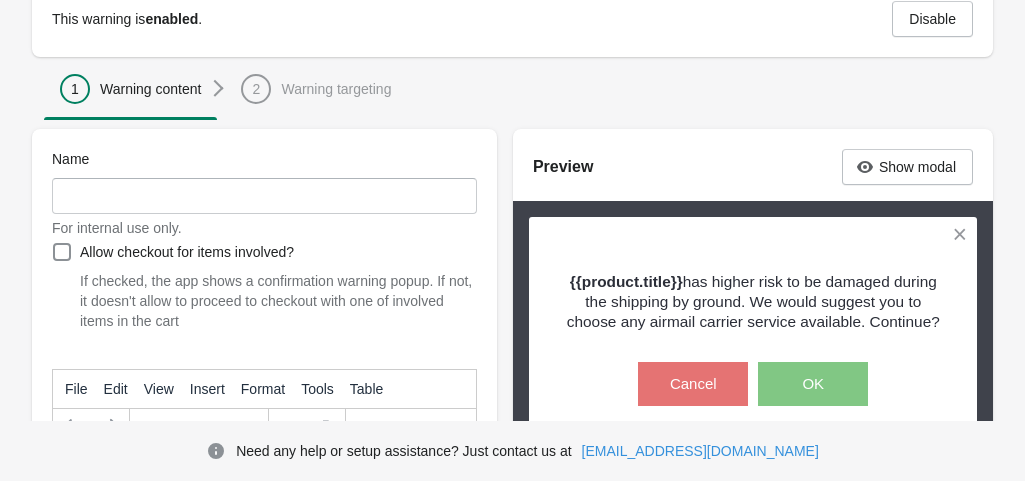 scroll, scrollTop: 128, scrollLeft: 0, axis: vertical 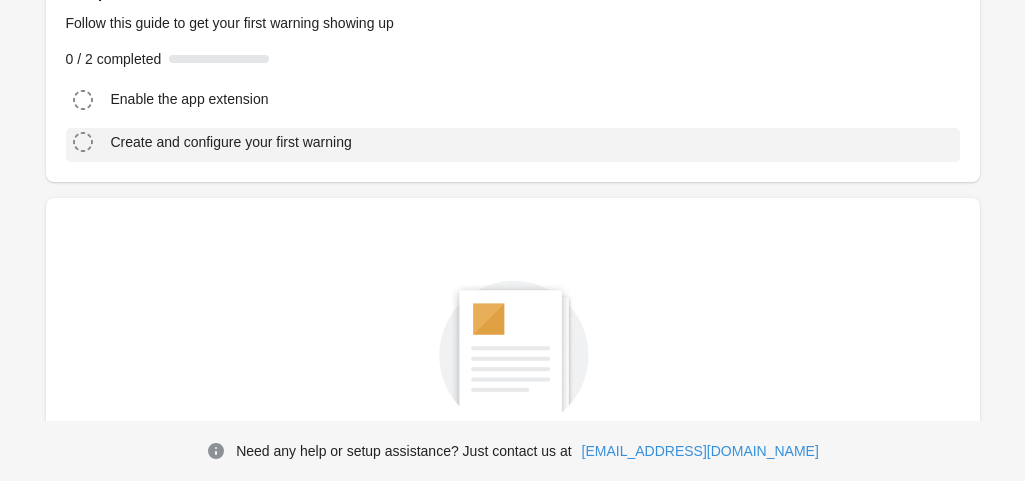 click on "Create and configure your first warning" at bounding box center (231, 142) 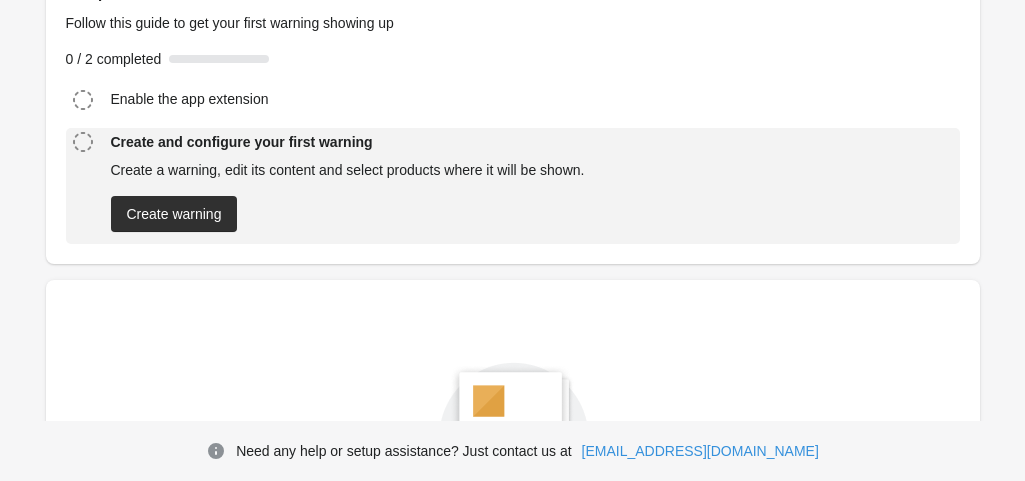 click on "Create warning" at bounding box center (174, 214) 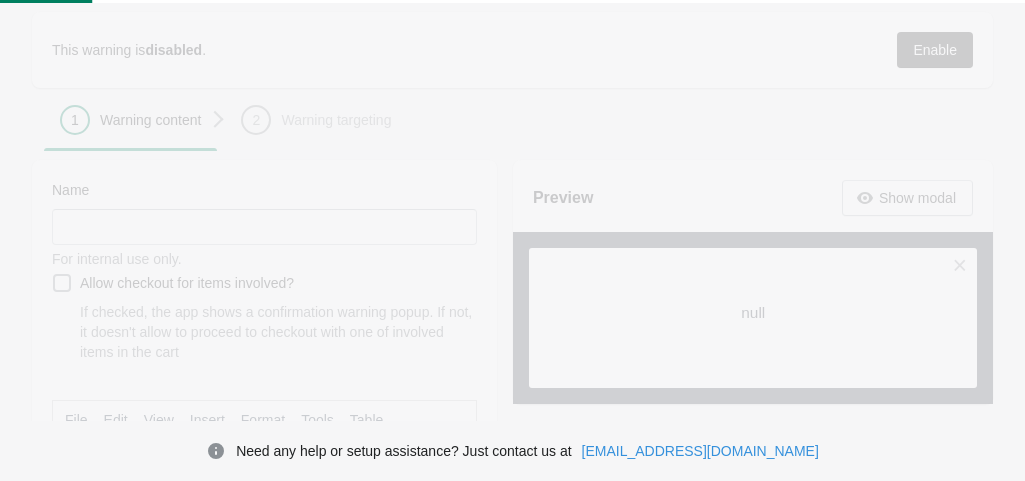 scroll, scrollTop: 0, scrollLeft: 0, axis: both 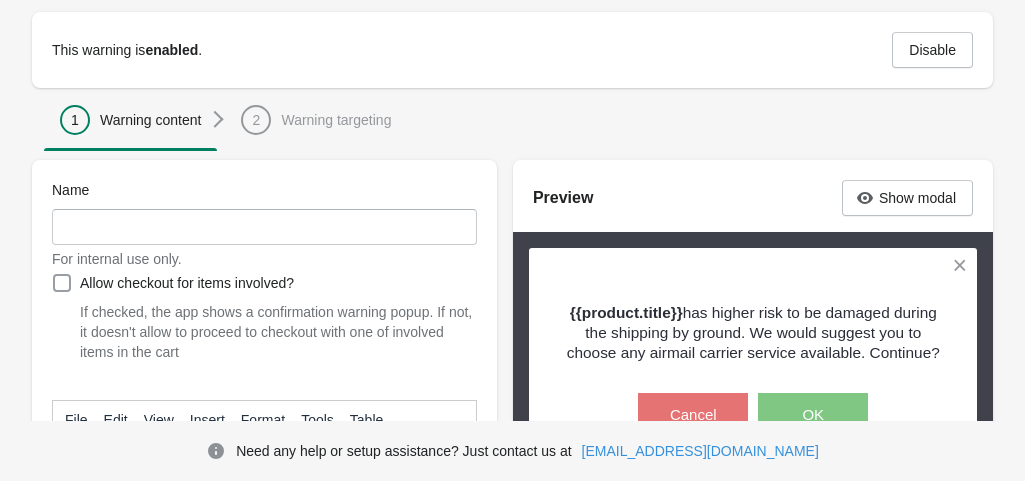 click at bounding box center (62, 283) 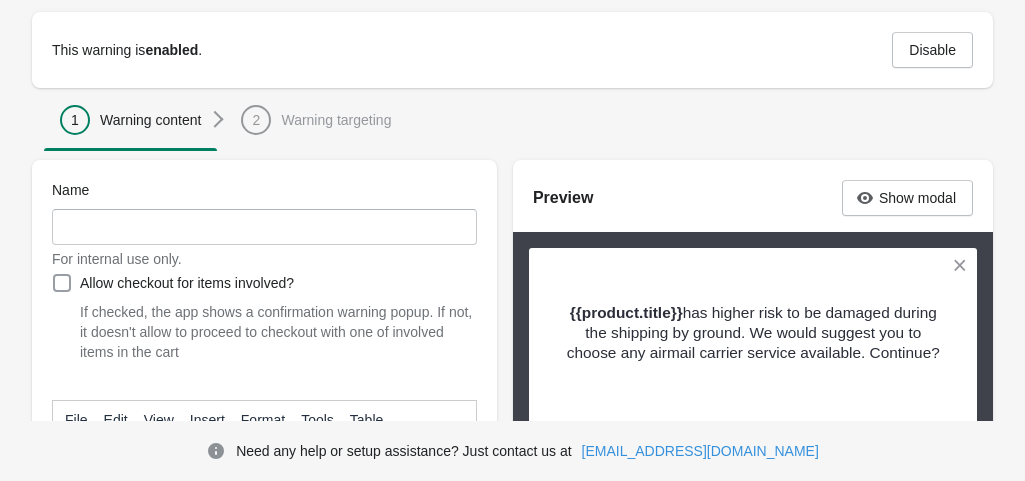 click at bounding box center (62, 283) 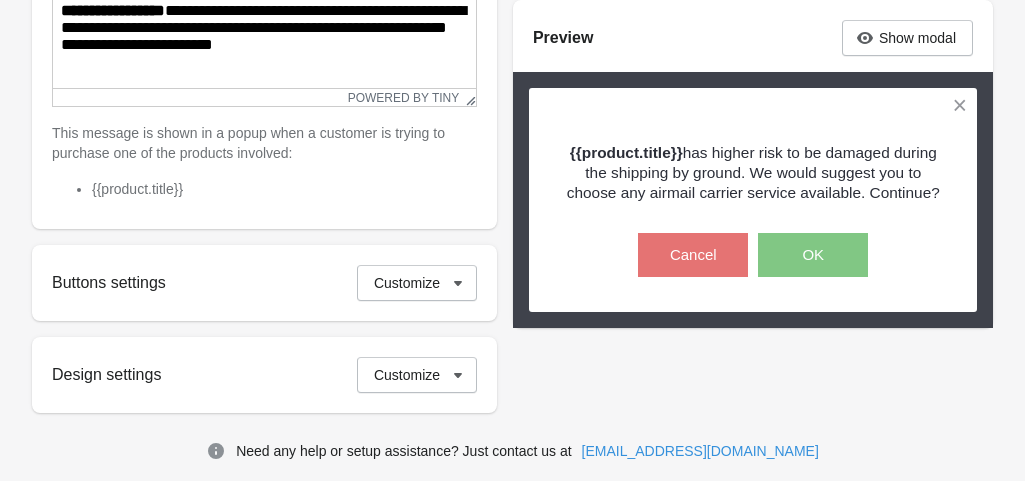 scroll, scrollTop: 600, scrollLeft: 0, axis: vertical 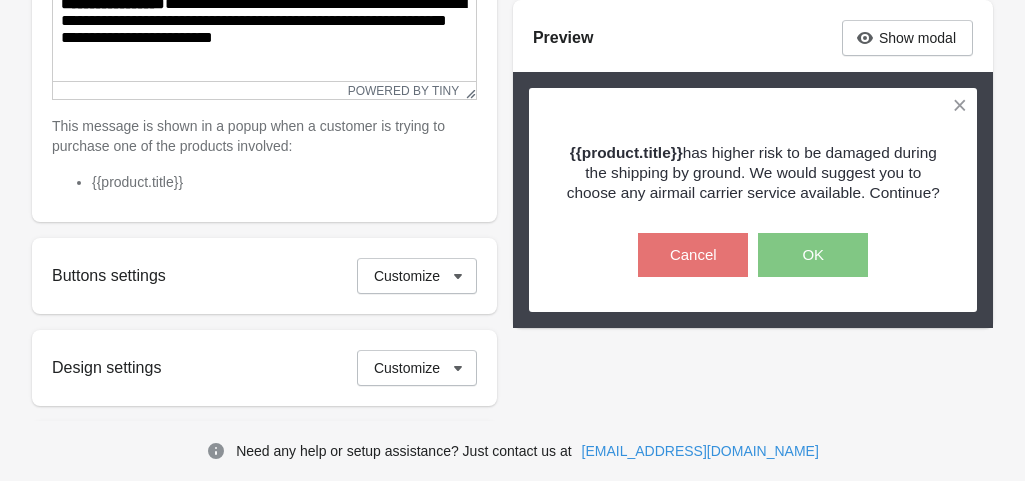 click on "This message is shown in a popup when a customer is trying to purchase one of the products involved:" at bounding box center [248, 136] 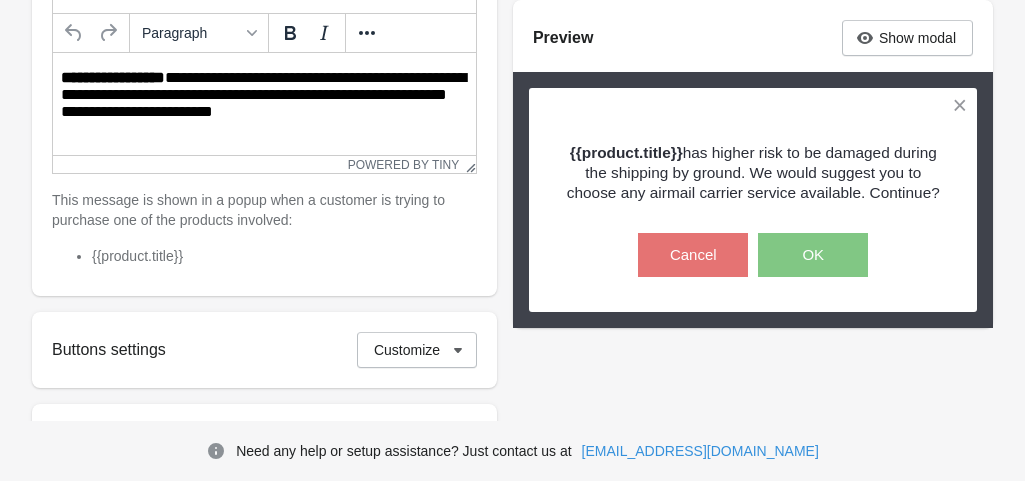 scroll, scrollTop: 500, scrollLeft: 0, axis: vertical 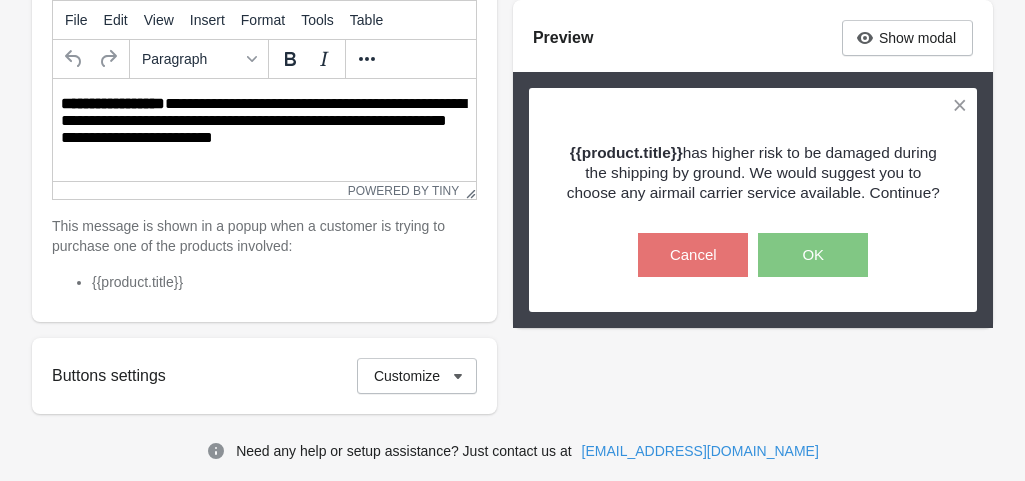 click on "This message is shown in a popup when a customer is trying to purchase one of the products involved:" at bounding box center (248, 236) 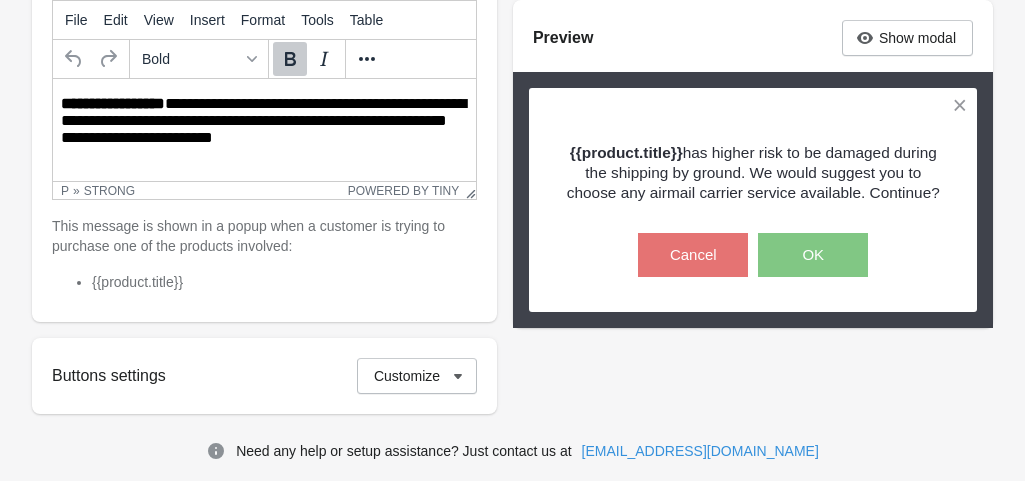 type 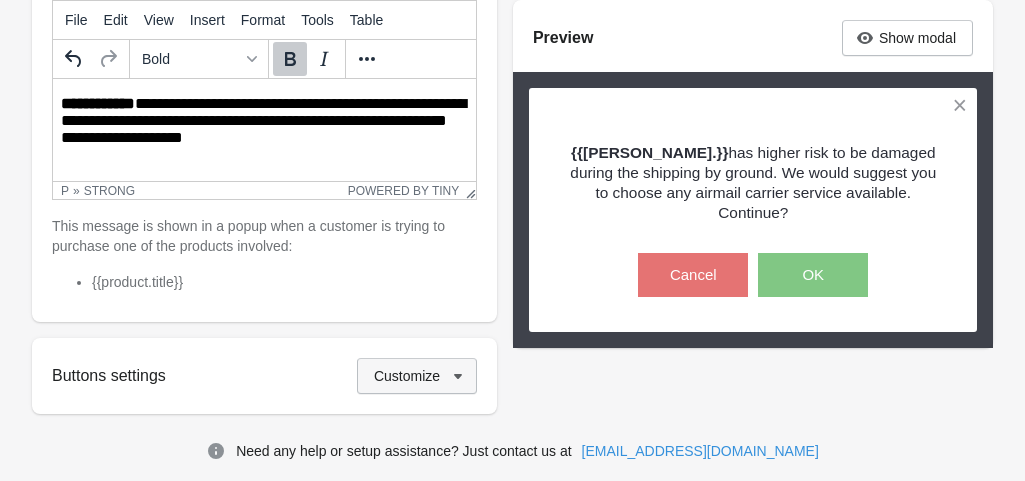 click on "Customize" at bounding box center (407, 376) 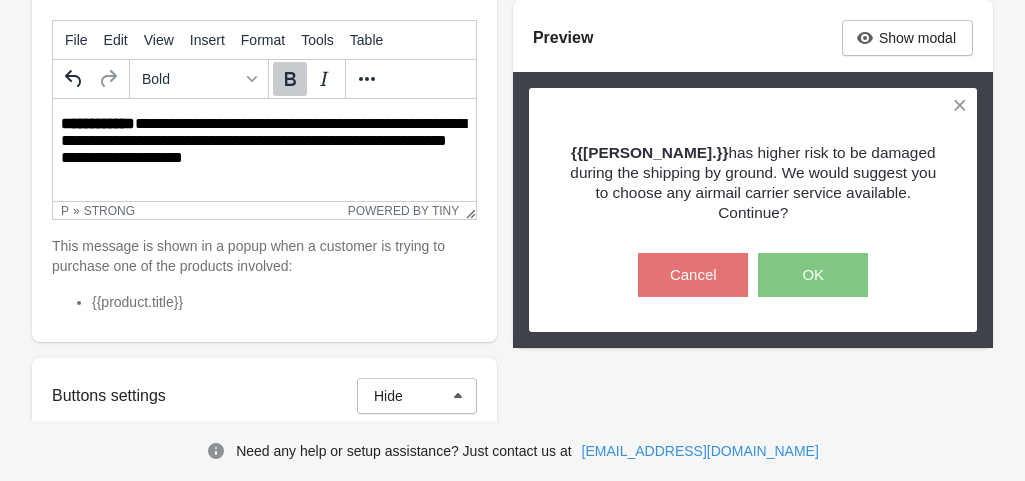 scroll, scrollTop: 400, scrollLeft: 0, axis: vertical 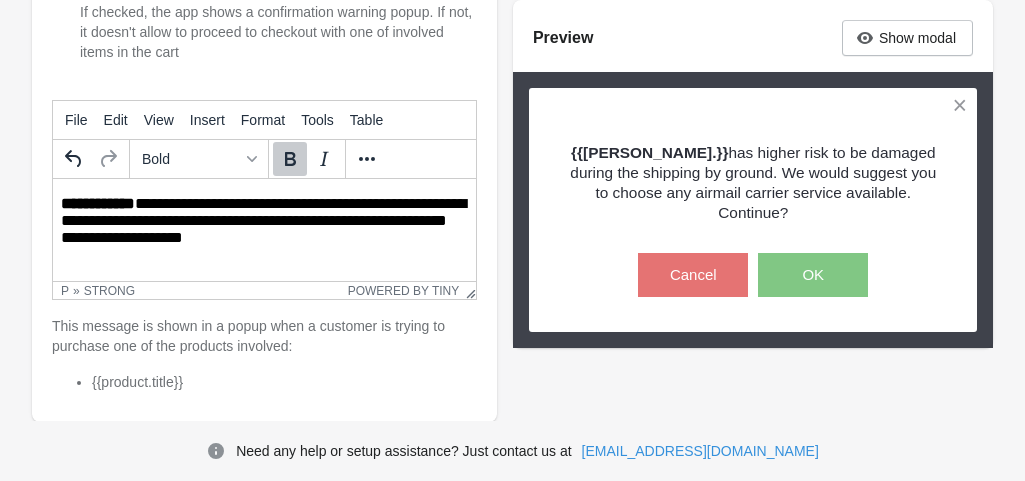 click on "**********" at bounding box center (98, 203) 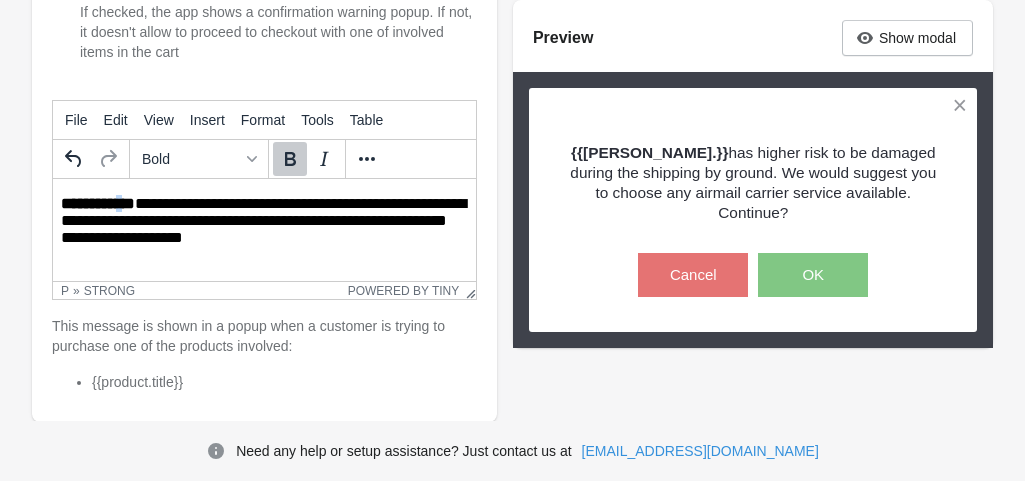 click on "**********" at bounding box center (98, 203) 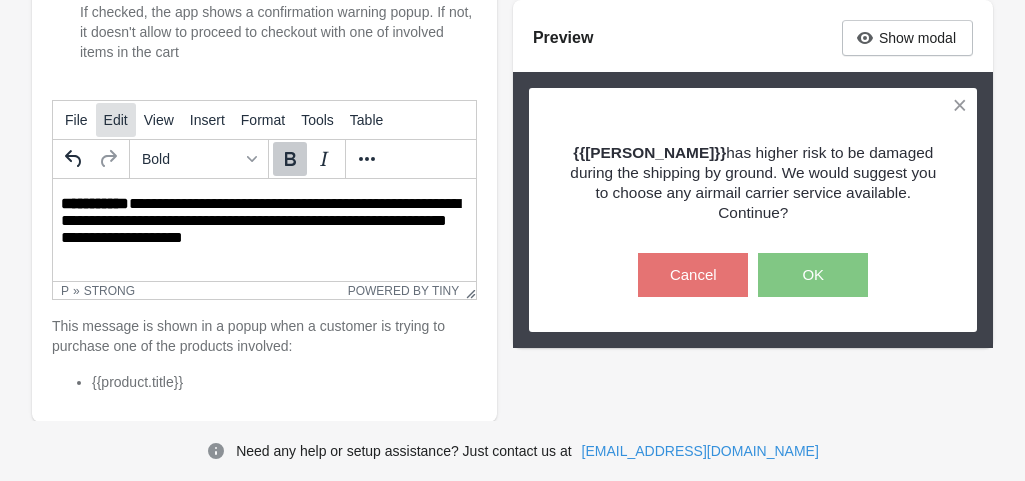 click on "Edit" at bounding box center [116, 120] 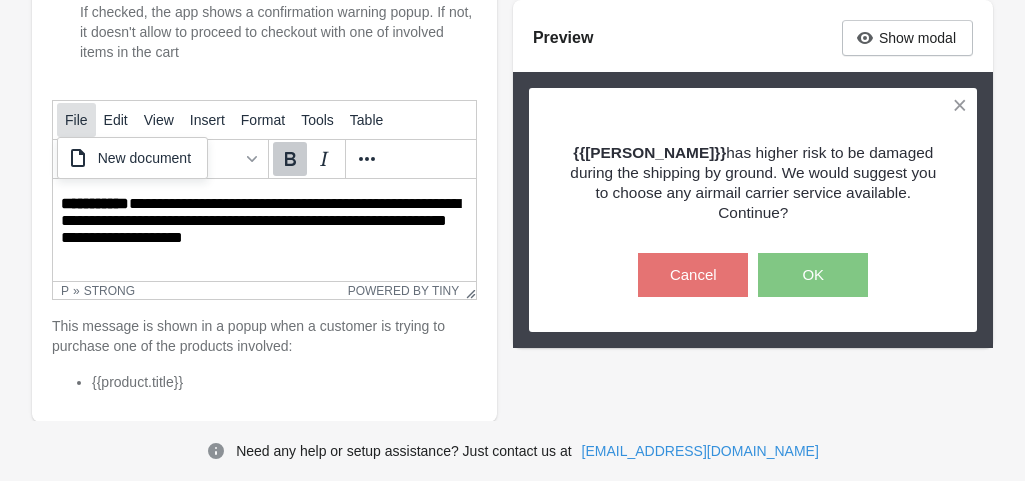 click on "File" at bounding box center [76, 120] 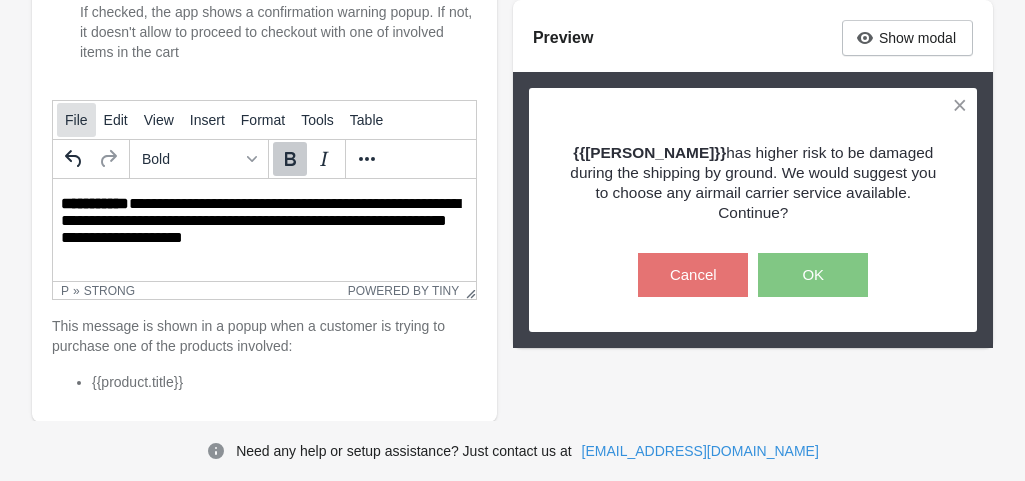click on "File" at bounding box center [76, 120] 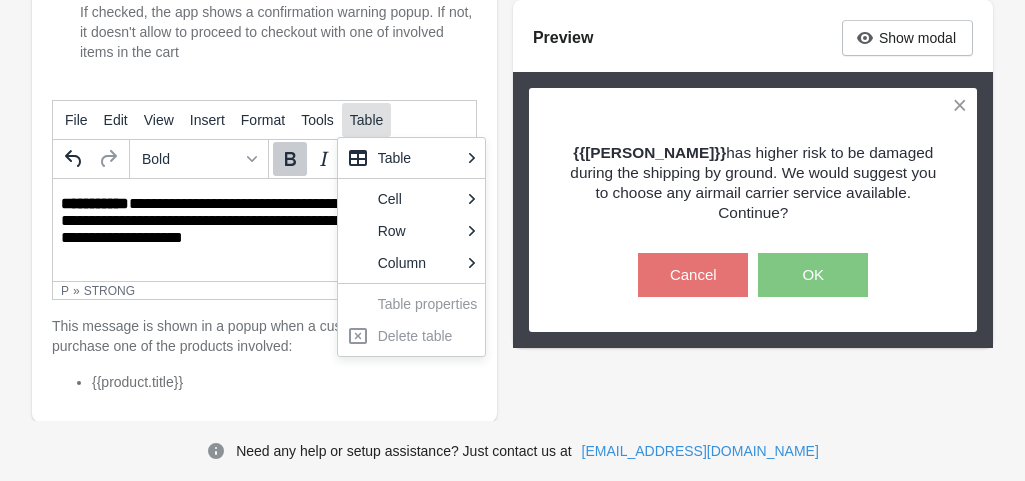 scroll, scrollTop: 200, scrollLeft: 0, axis: vertical 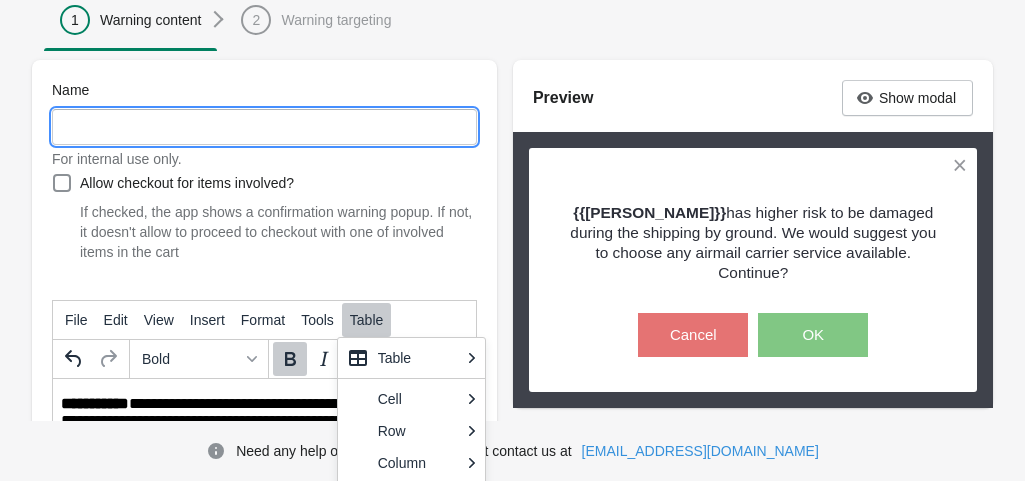 click on "Name" at bounding box center [264, 127] 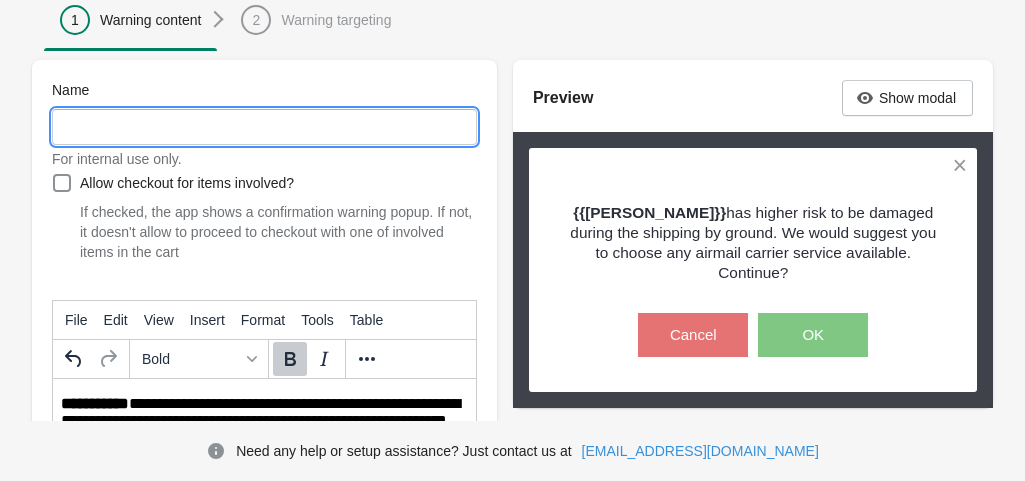 click on "Name" at bounding box center (264, 127) 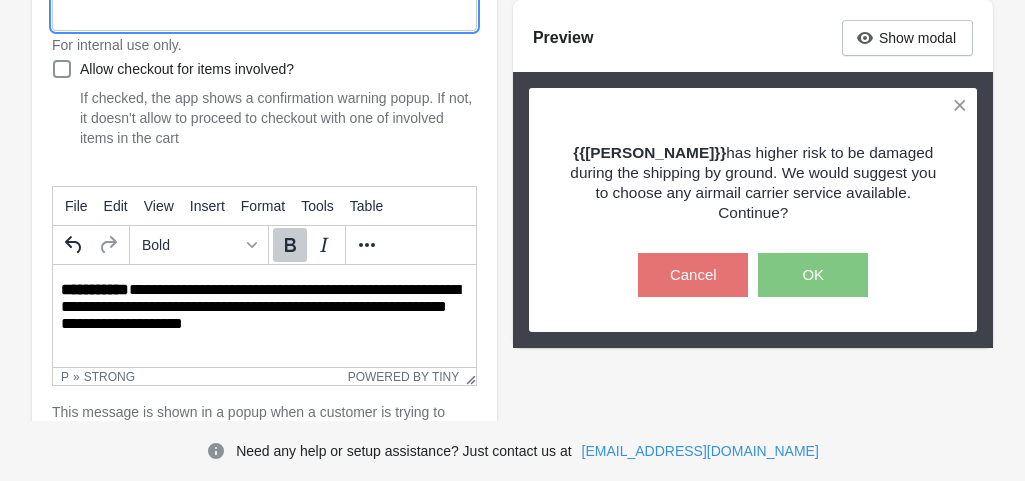scroll, scrollTop: 400, scrollLeft: 0, axis: vertical 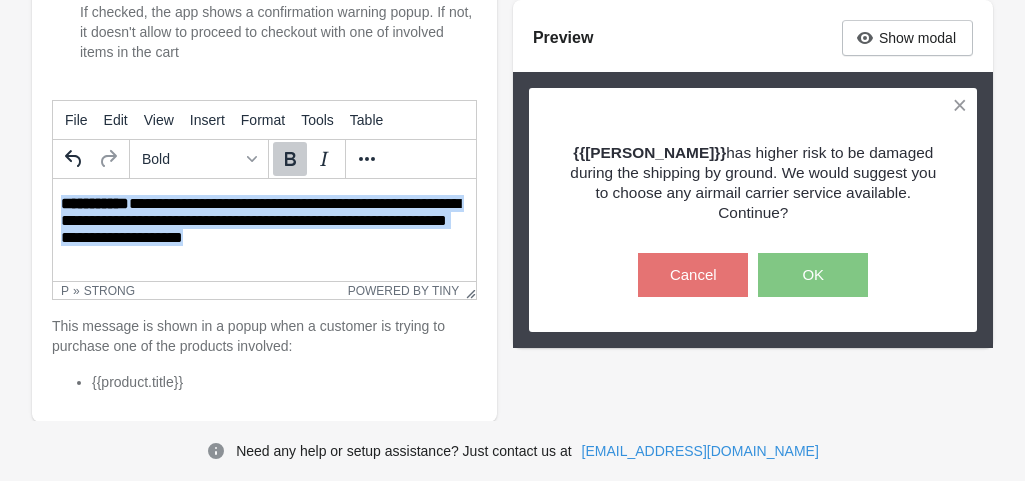 drag, startPoint x: 269, startPoint y: 236, endPoint x: 87, endPoint y: 360, distance: 220.22716 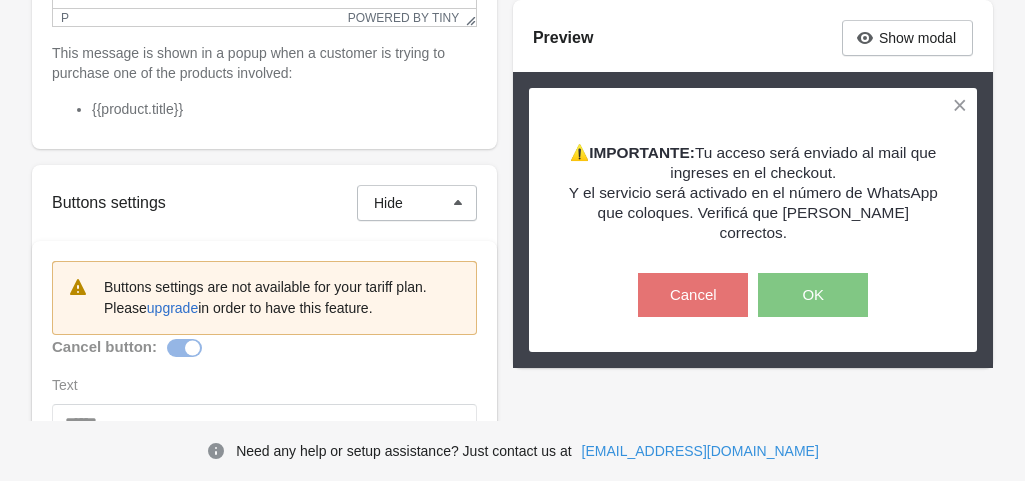 scroll, scrollTop: 800, scrollLeft: 0, axis: vertical 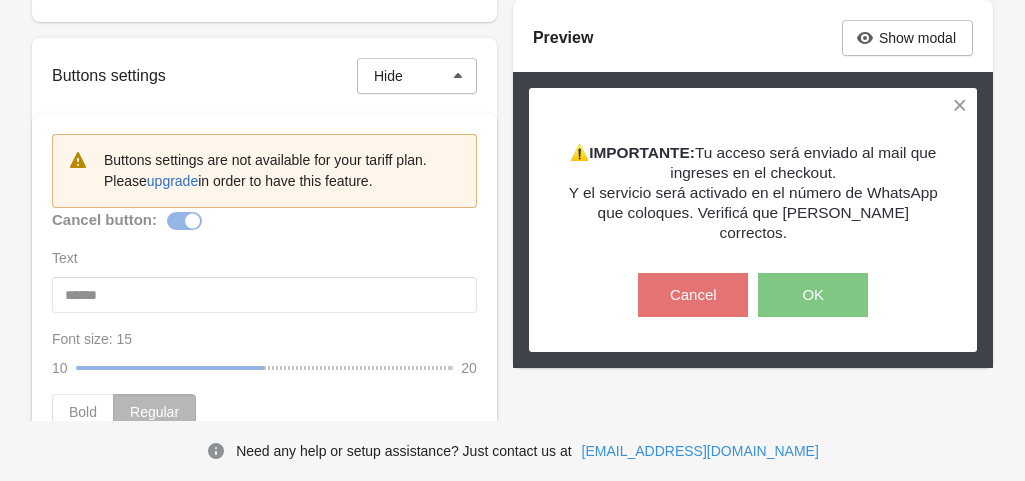 click on "Buttons settings are not available for your tariff plan. Please  upgrade  in order to have this feature. Cancel button:  Text ****** Font size: 15 10 15 20 Bold Regular Font color:   #ffffff Choose Background color:   #e57373 Choose Border width: 0 0 0 5 Border color:   #e57373 Choose Border radius: 0 0 0 25 Confirm button: Text ** Font size: 15 10 15 20 Bold Regular Font color:   #ffffff Choose Background color:   #81c784 Choose Border width: 0 0 0 5 Border color:   #81c784 Choose Border radius: 0 0 0 25" at bounding box center [264, 695] 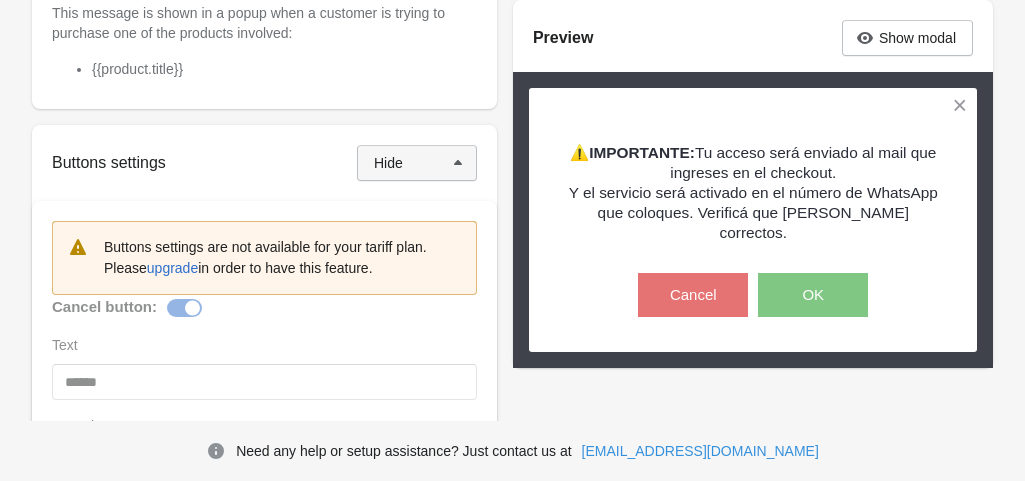 scroll, scrollTop: 700, scrollLeft: 0, axis: vertical 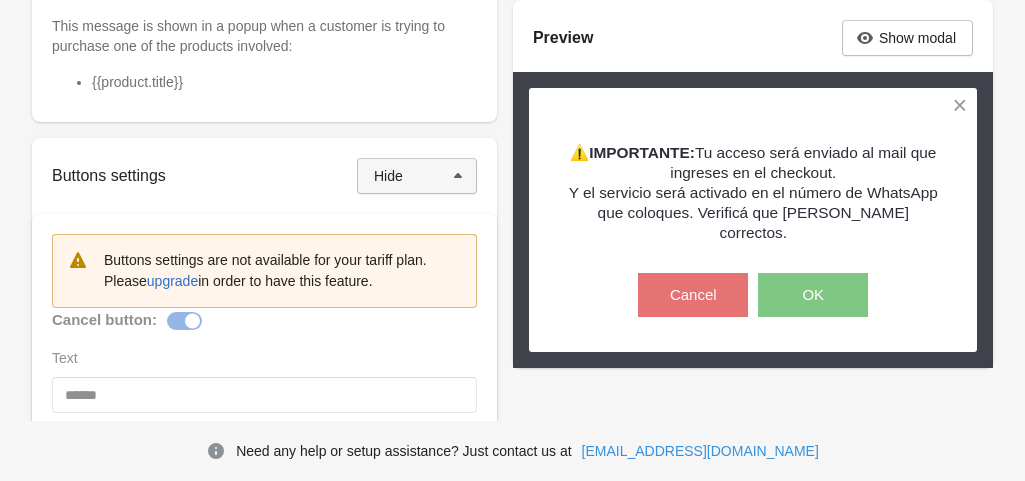click on "Hide" at bounding box center (417, 176) 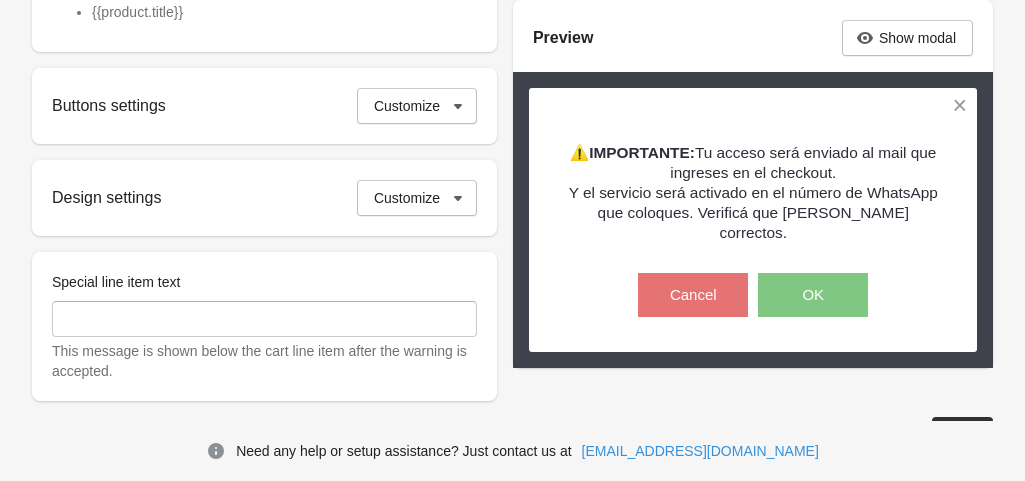 scroll, scrollTop: 800, scrollLeft: 0, axis: vertical 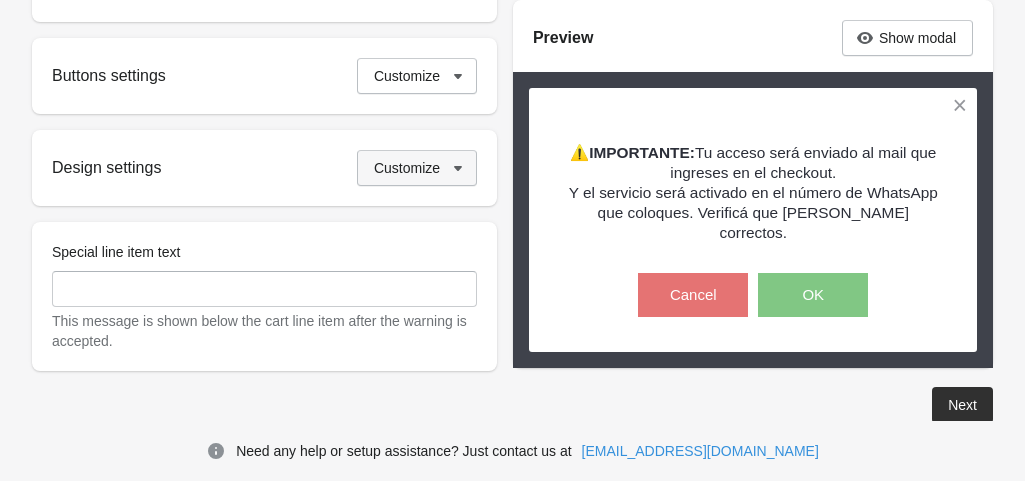 click on "Customize" at bounding box center (417, 168) 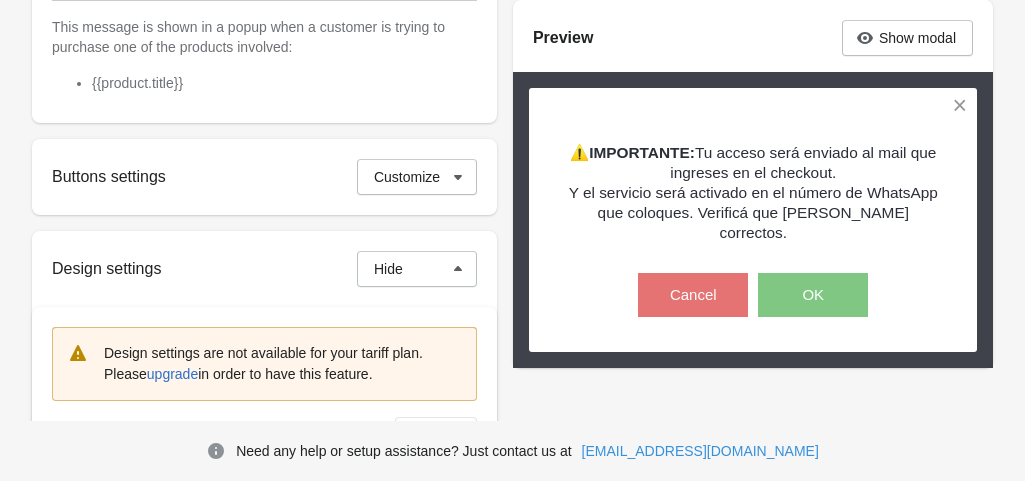 scroll, scrollTop: 700, scrollLeft: 0, axis: vertical 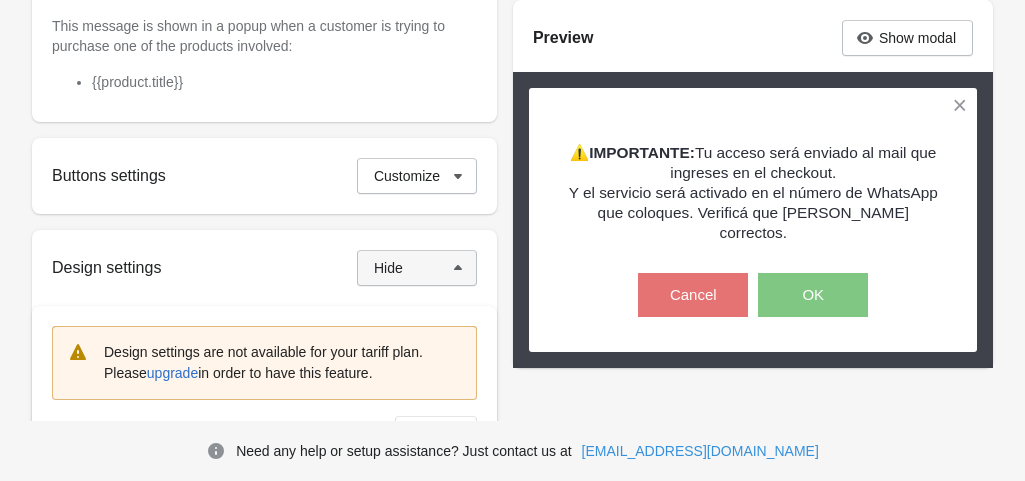 click on "Hide" at bounding box center (417, 268) 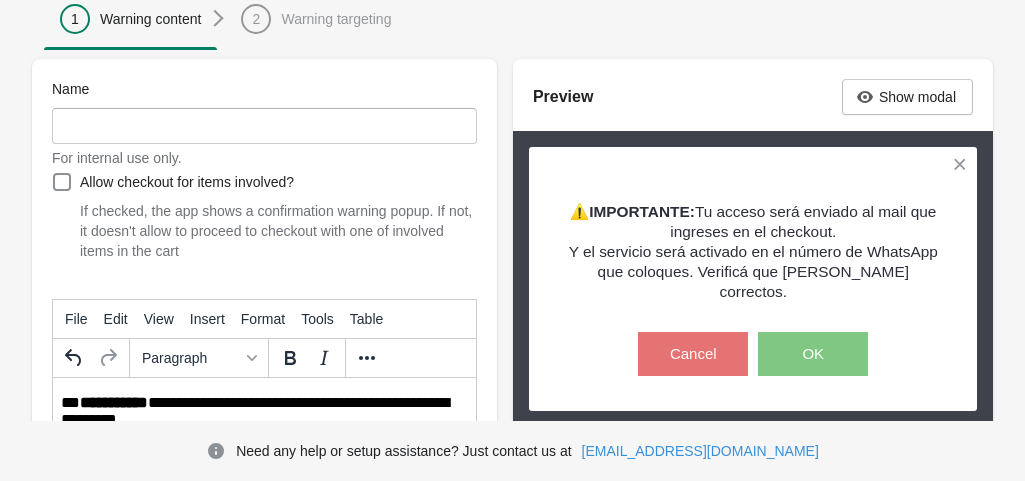 scroll, scrollTop: 300, scrollLeft: 0, axis: vertical 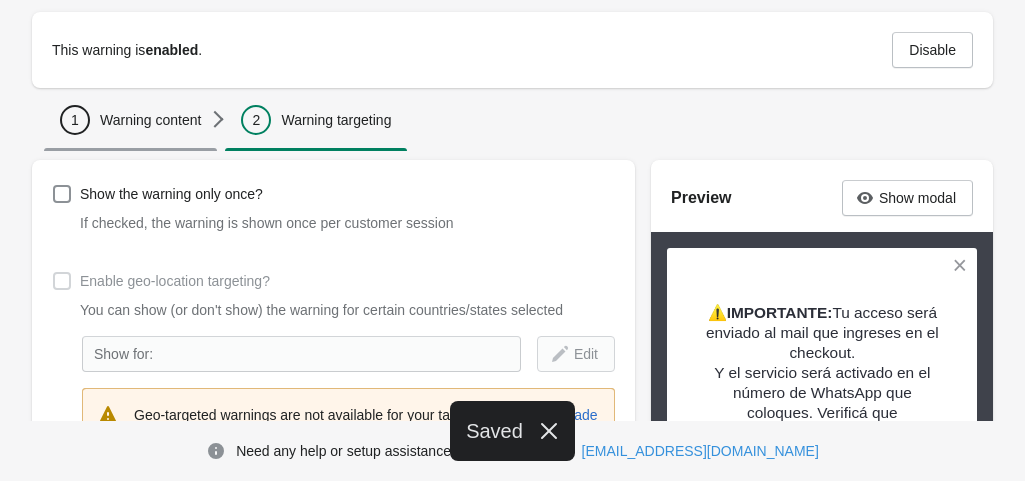 click on "Warning content" at bounding box center [150, 120] 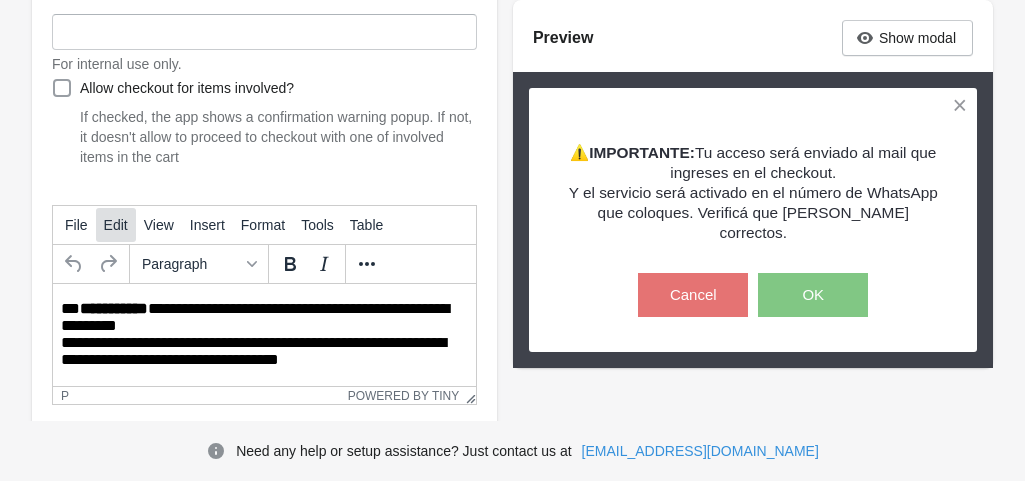 scroll, scrollTop: 300, scrollLeft: 0, axis: vertical 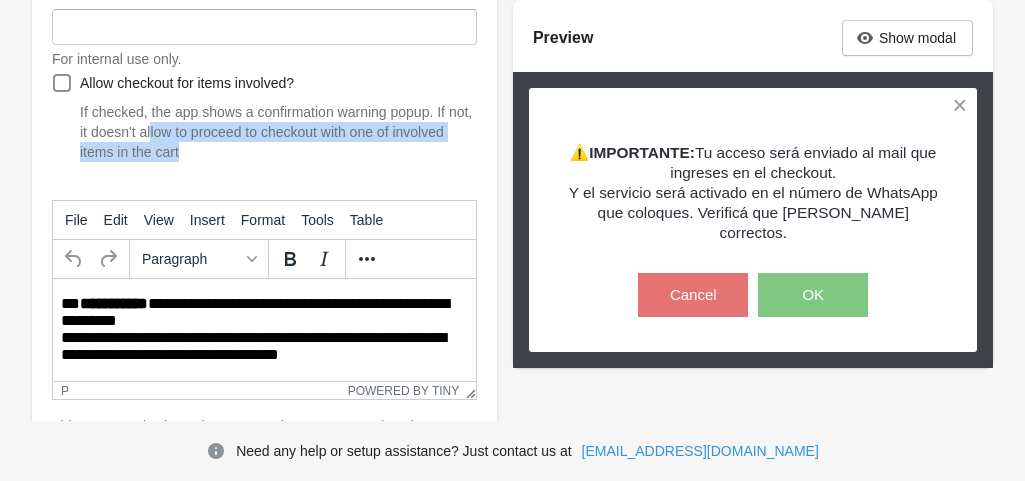 drag, startPoint x: 186, startPoint y: 151, endPoint x: 125, endPoint y: 118, distance: 69.354164 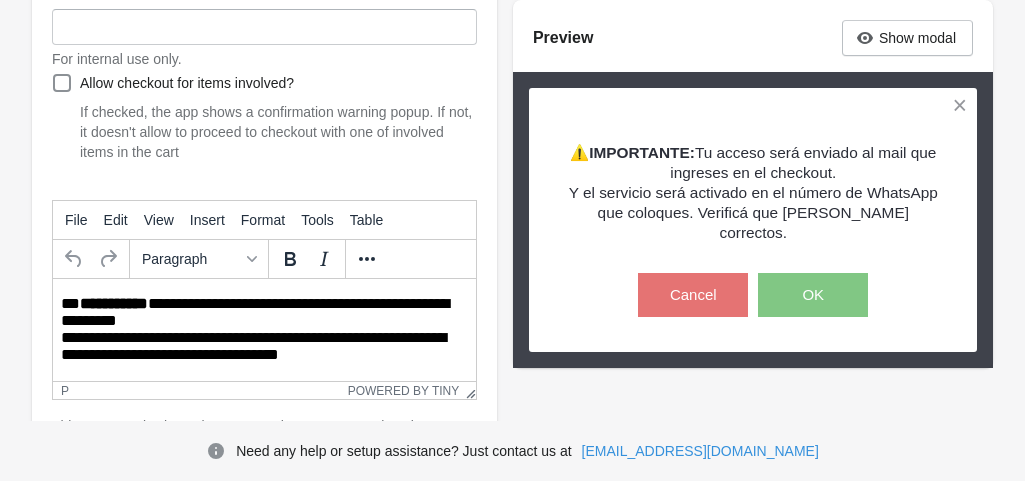 click on "If checked, the app shows a confirmation warning popup. If not, it doesn't allow to proceed to checkout with one of involved items in the cart" at bounding box center (278, 132) 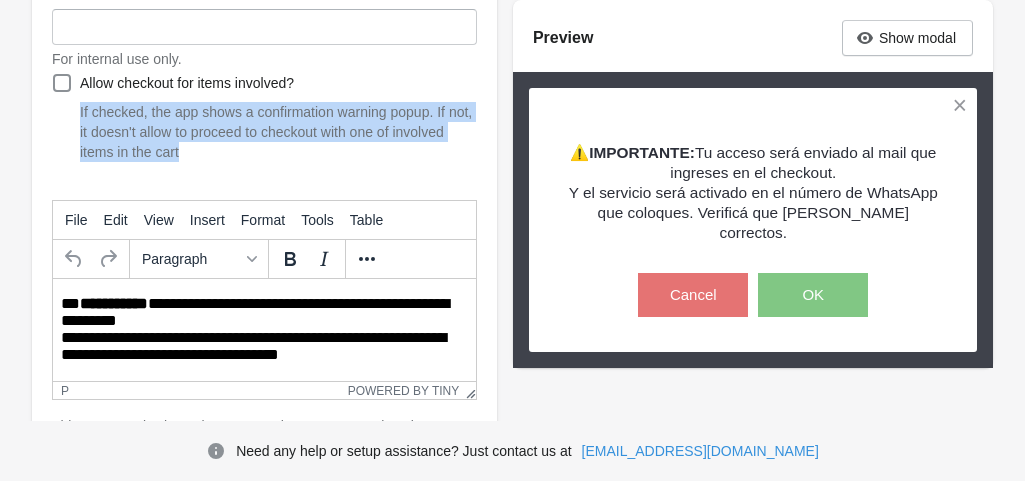 drag, startPoint x: 83, startPoint y: 112, endPoint x: 189, endPoint y: 155, distance: 114.38969 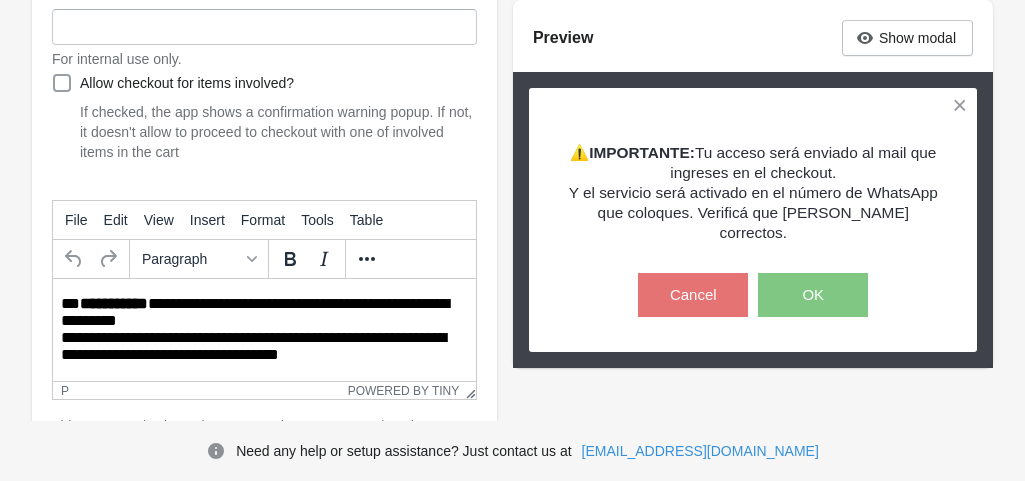 click at bounding box center [62, 83] 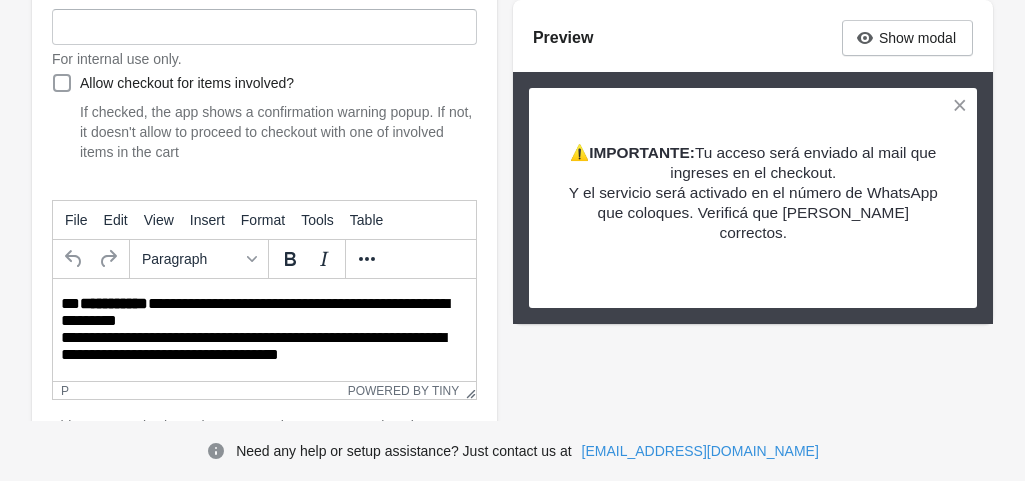 click at bounding box center [62, 83] 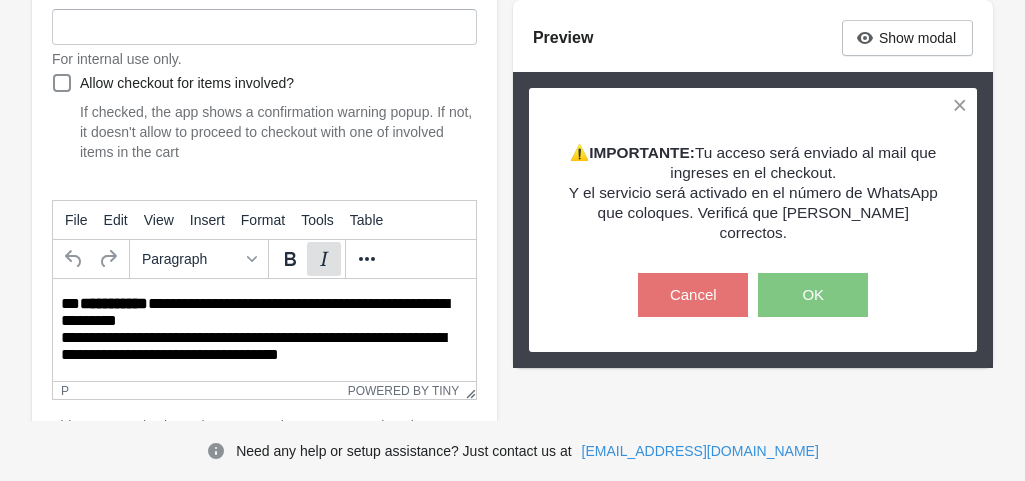 scroll, scrollTop: 100, scrollLeft: 0, axis: vertical 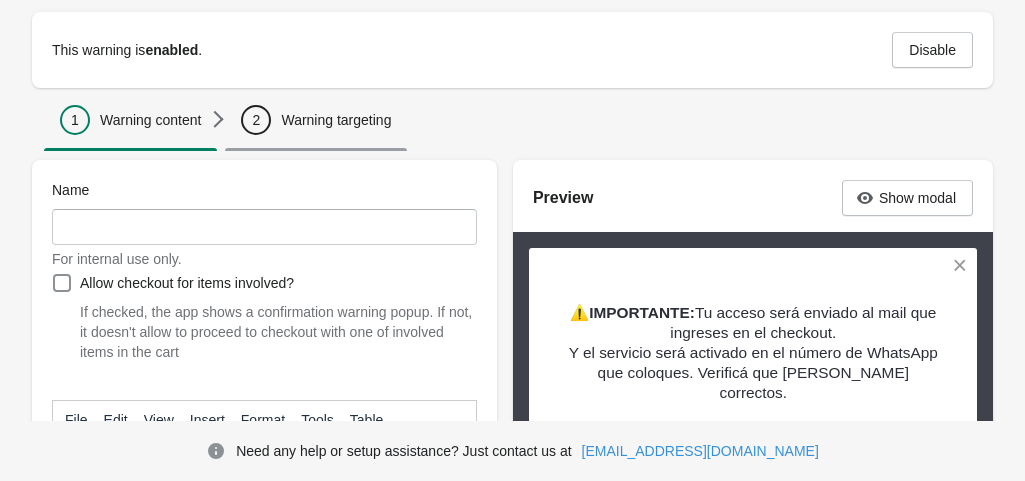click on "2" at bounding box center (256, 120) 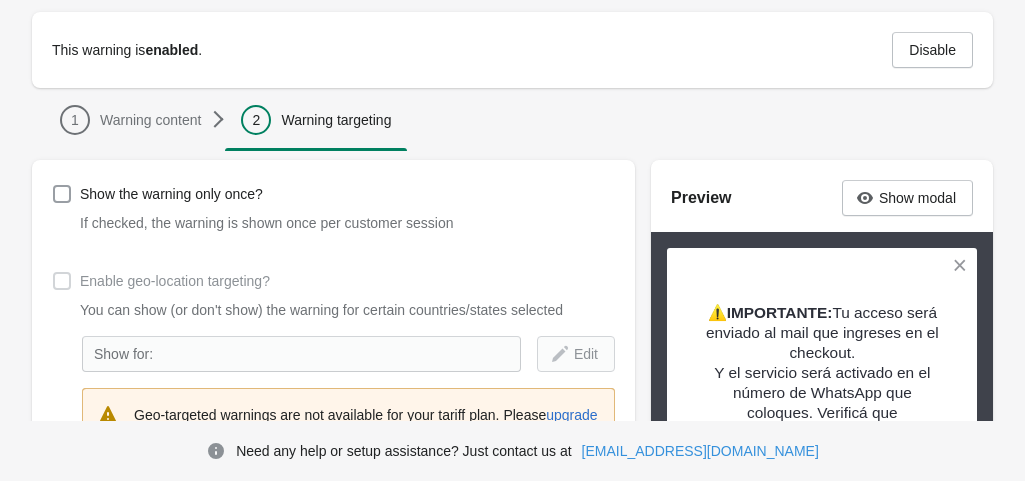 drag, startPoint x: 340, startPoint y: 242, endPoint x: 186, endPoint y: 199, distance: 159.8906 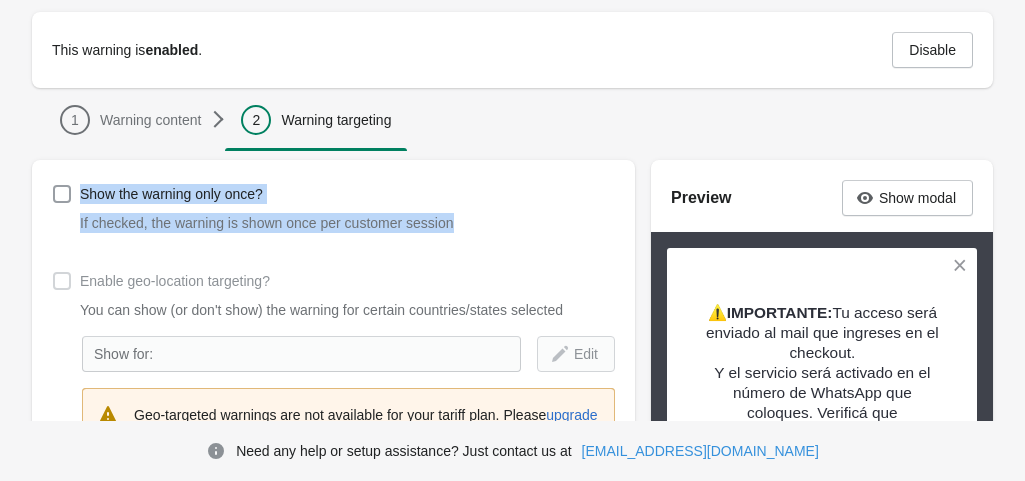 drag, startPoint x: 485, startPoint y: 221, endPoint x: 74, endPoint y: 202, distance: 411.43893 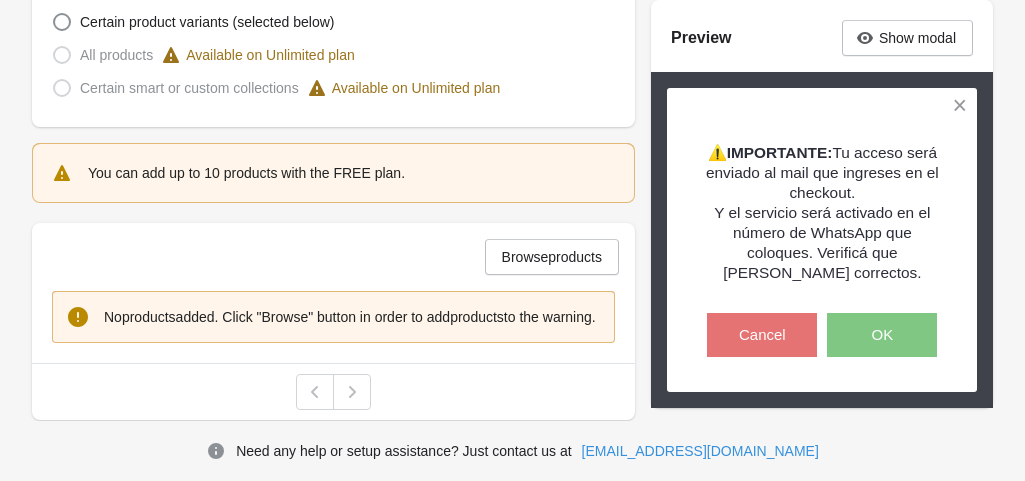 scroll, scrollTop: 700, scrollLeft: 0, axis: vertical 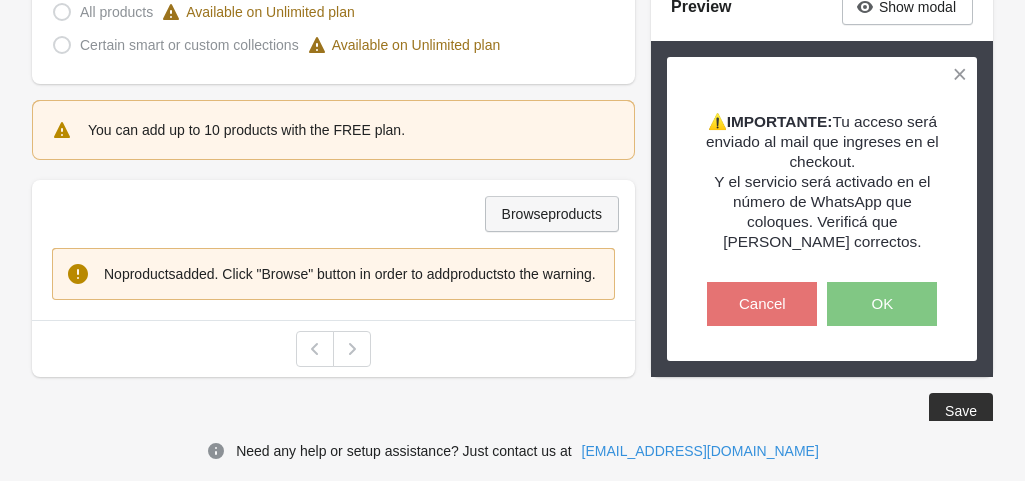click on "Browse  products" at bounding box center [552, 214] 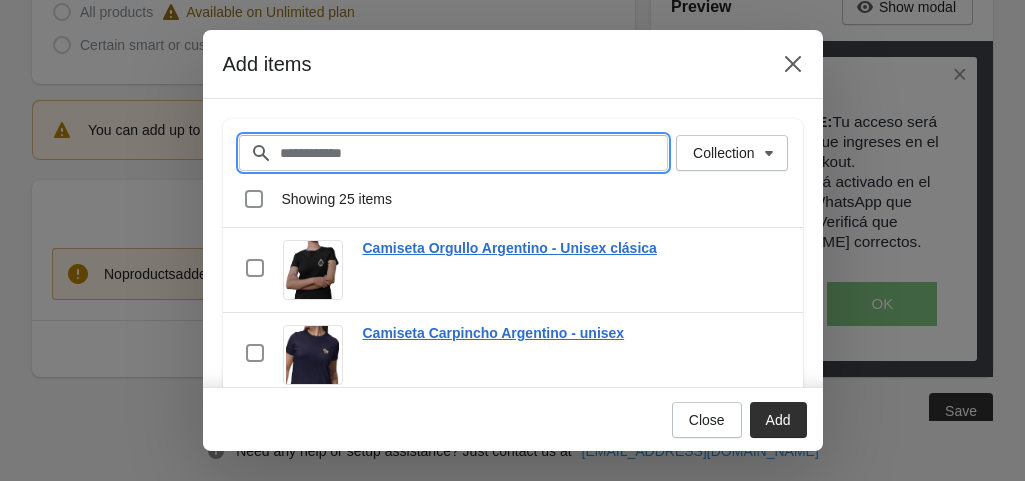 click on "Filter items" at bounding box center [474, 153] 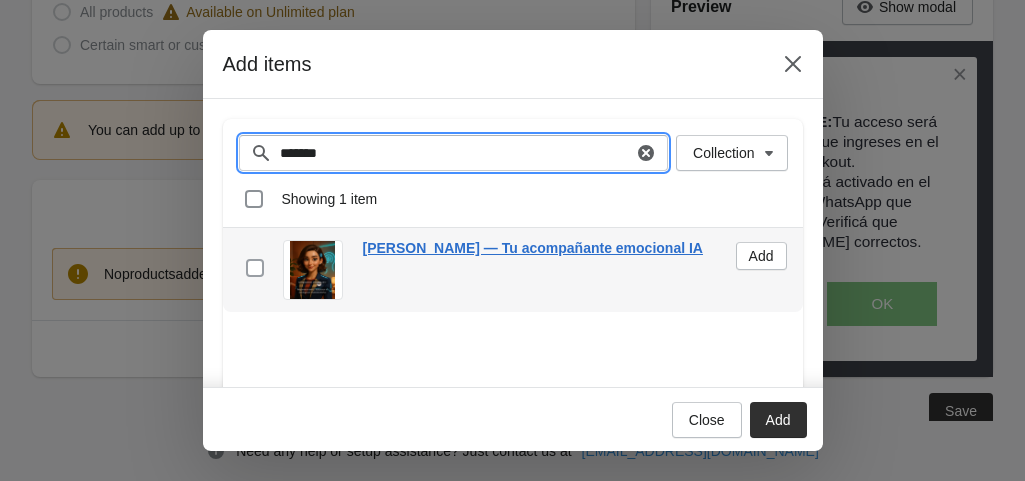 type on "*******" 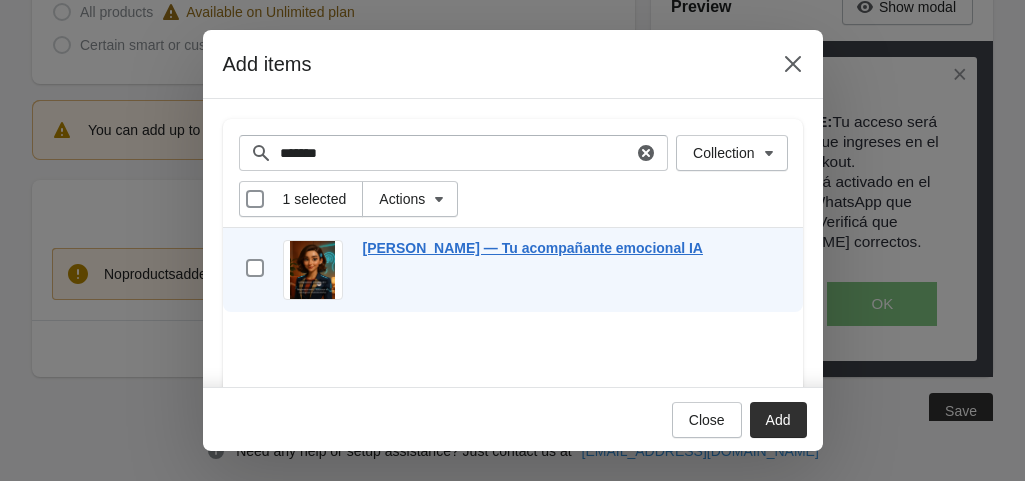 click on "Add" at bounding box center [778, 420] 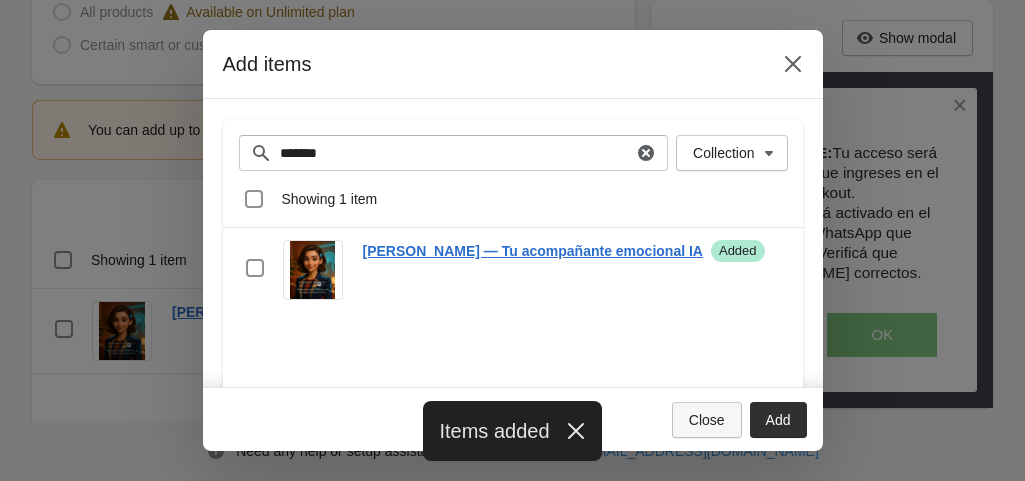 click on "Close" at bounding box center (707, 420) 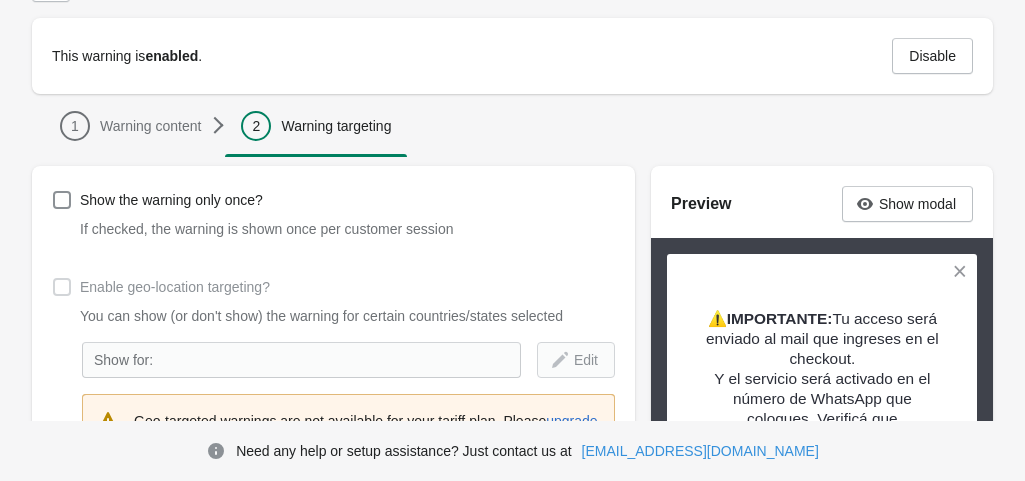scroll, scrollTop: 0, scrollLeft: 0, axis: both 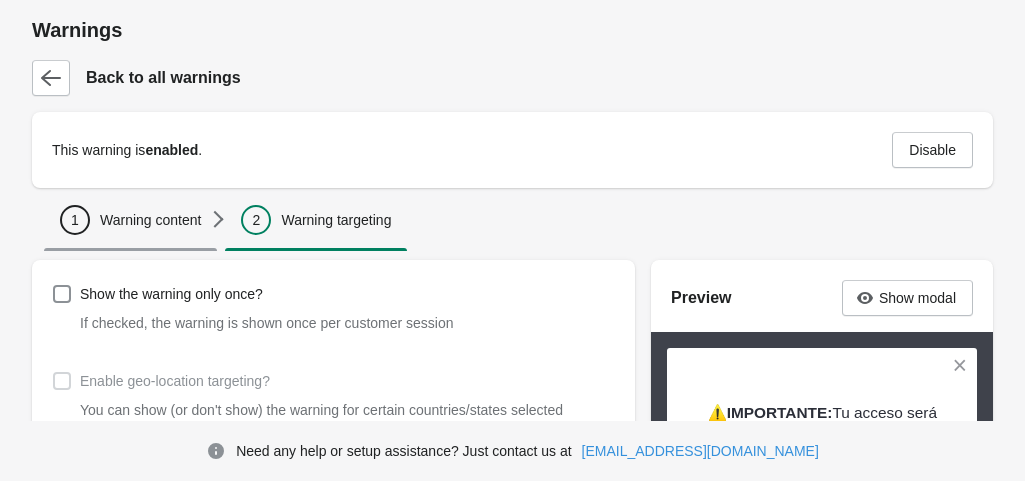click on "Warning content" at bounding box center (150, 220) 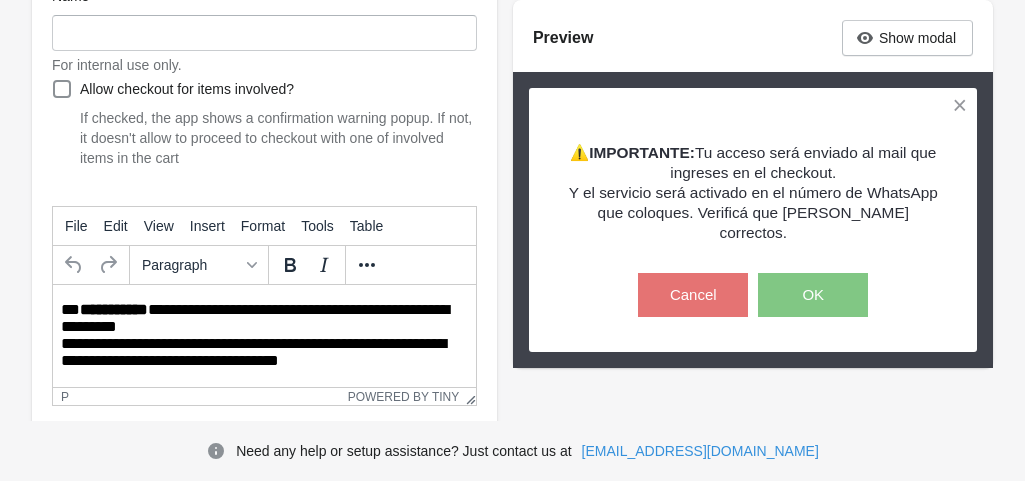 scroll, scrollTop: 400, scrollLeft: 0, axis: vertical 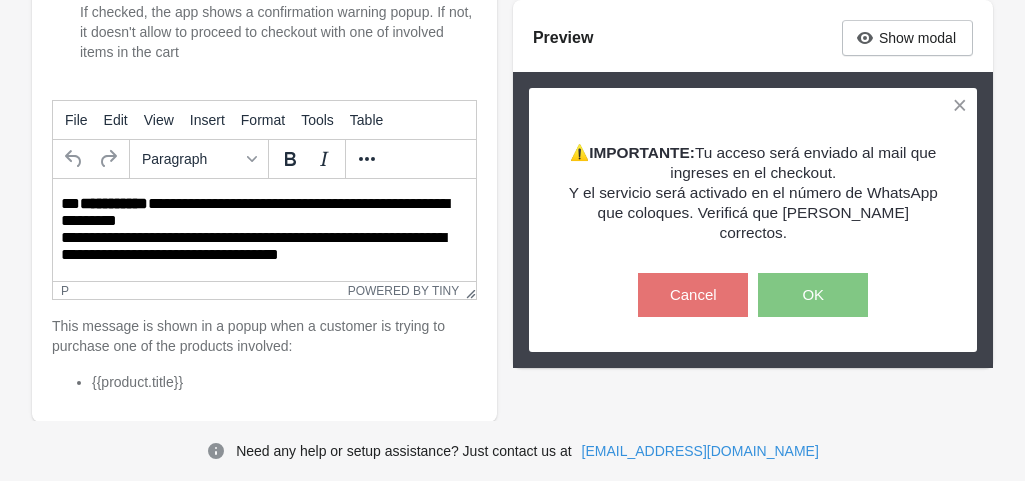 click on "**********" at bounding box center (258, 232) 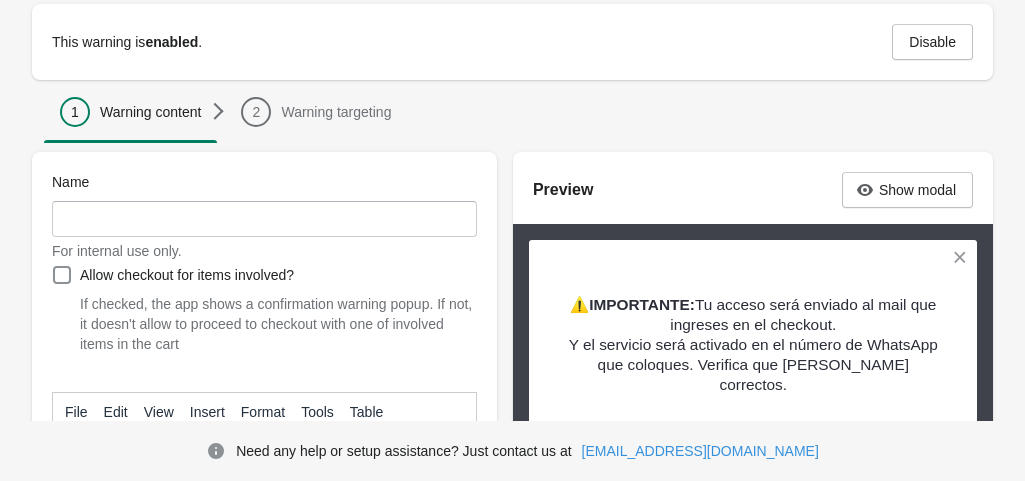 scroll, scrollTop: 100, scrollLeft: 0, axis: vertical 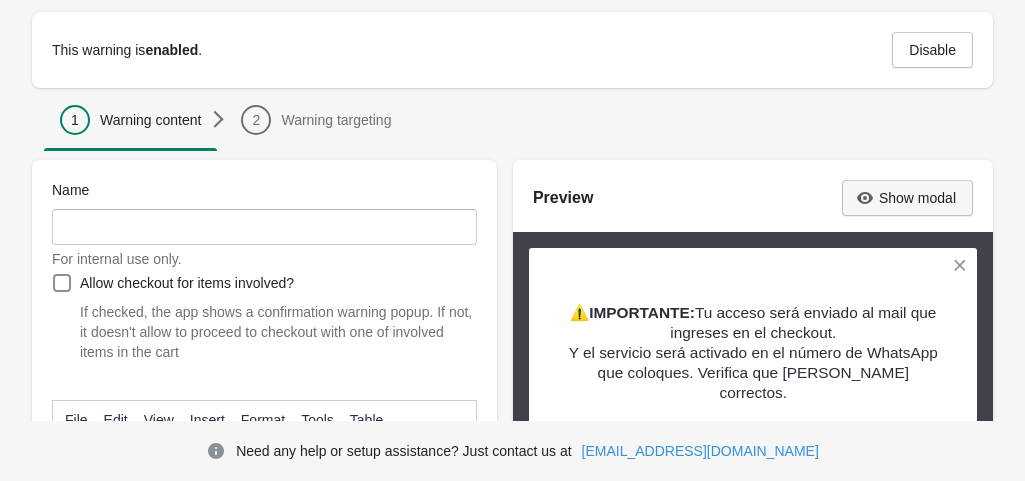 click on "Show modal" at bounding box center (917, 198) 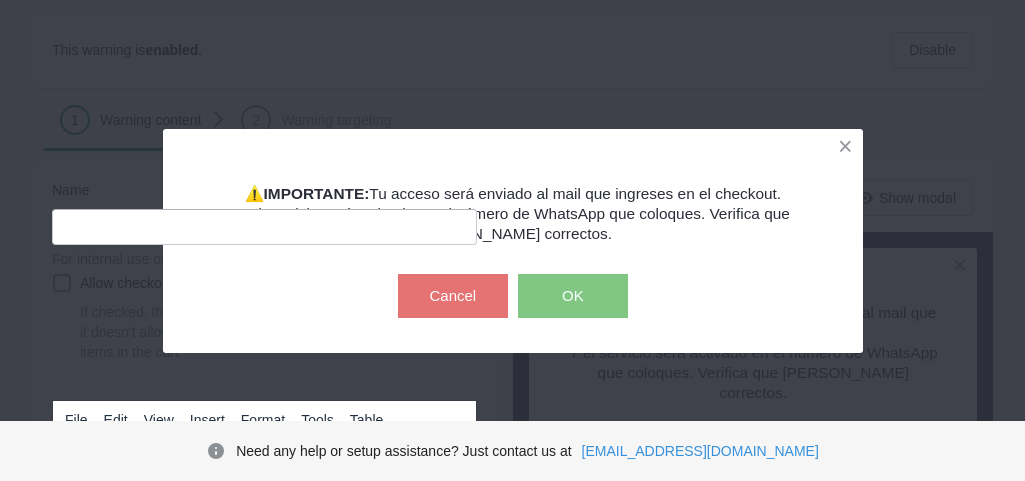 click on "OK" at bounding box center (573, 296) 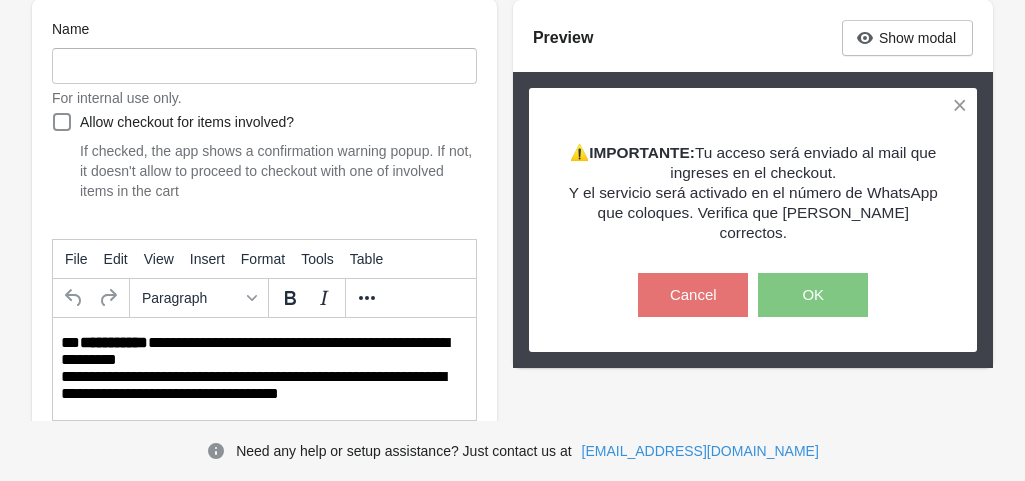 scroll, scrollTop: 200, scrollLeft: 0, axis: vertical 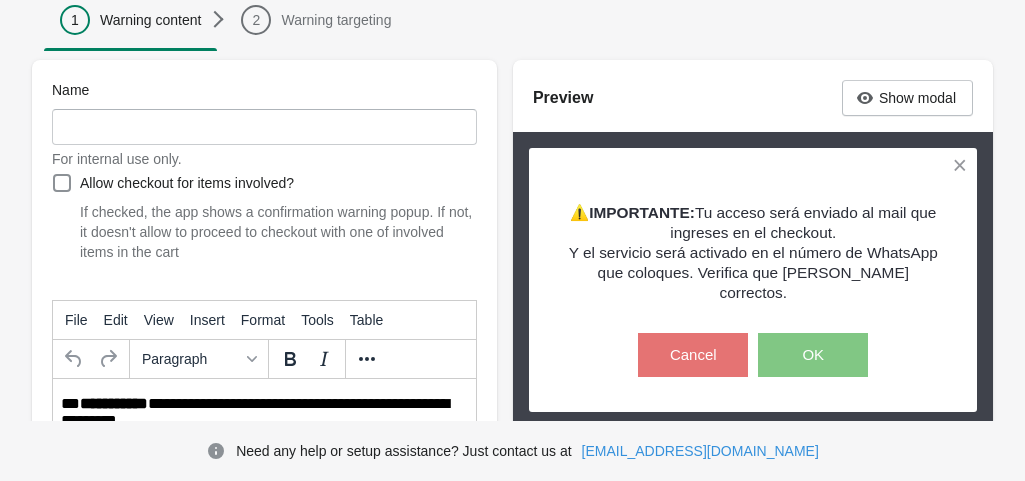click on "Name For internal use only." at bounding box center (264, 124) 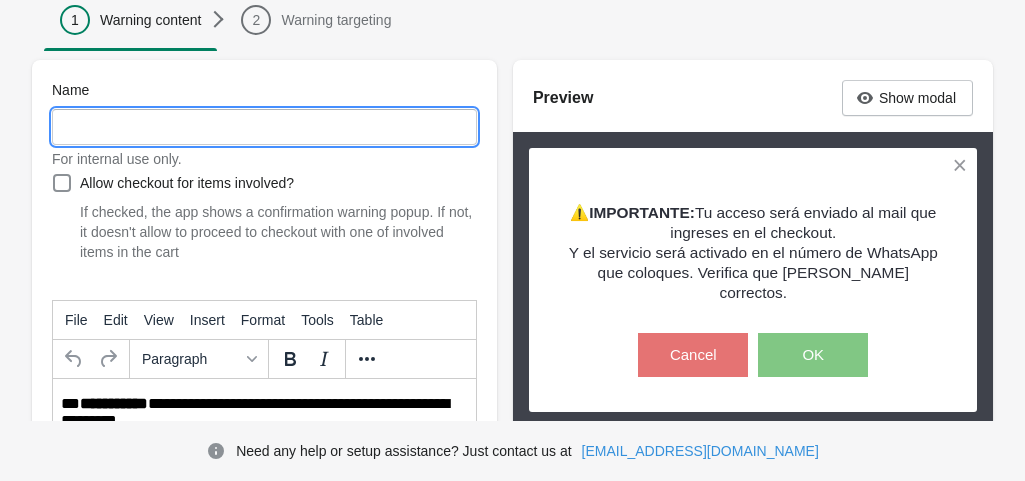 click on "Name" at bounding box center (264, 127) 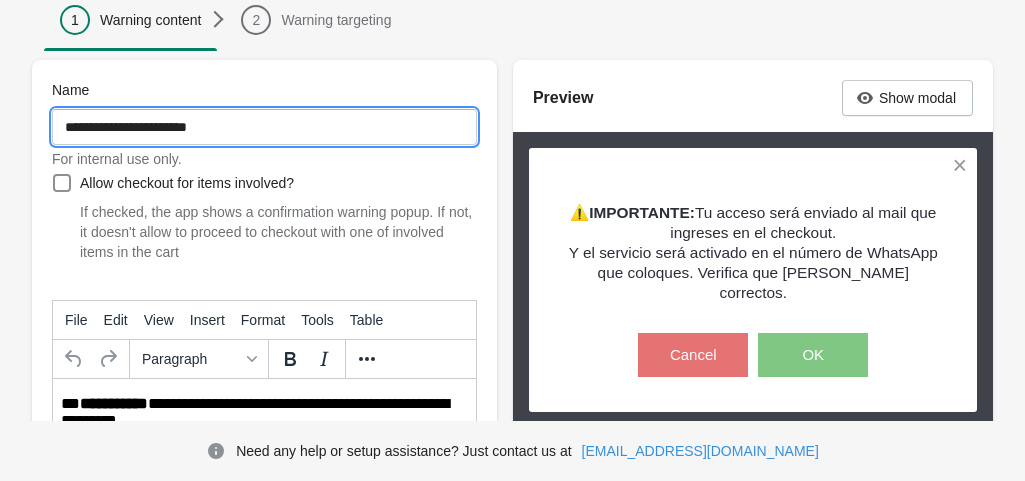 type on "**********" 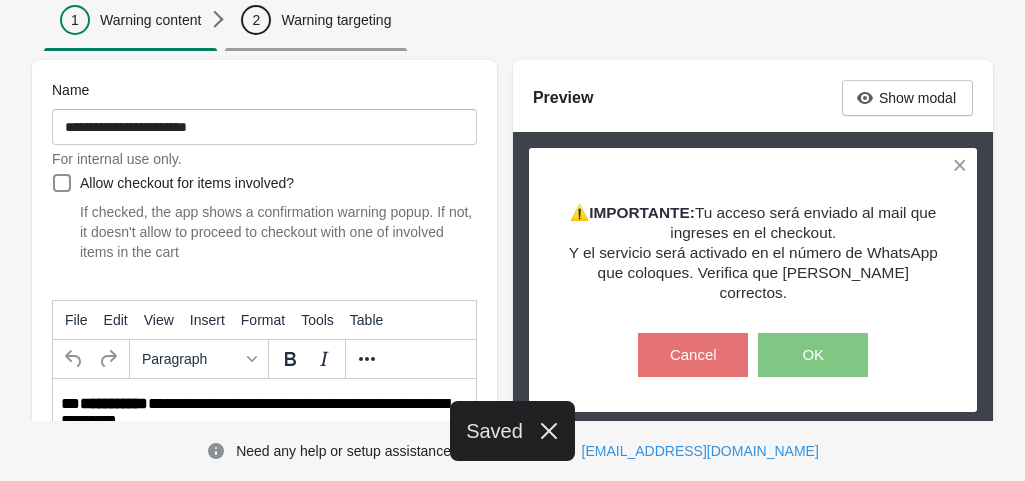 click on "Warning targeting" at bounding box center (336, 20) 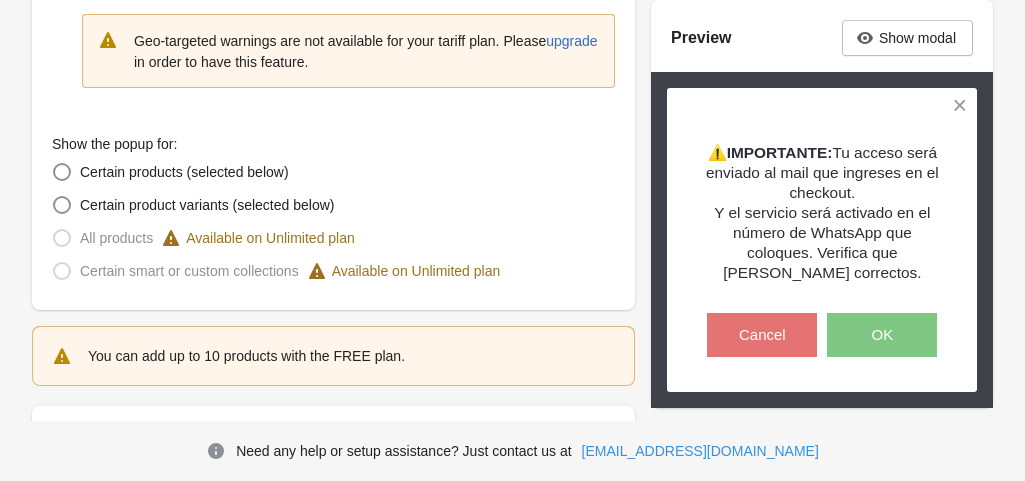 scroll, scrollTop: 500, scrollLeft: 0, axis: vertical 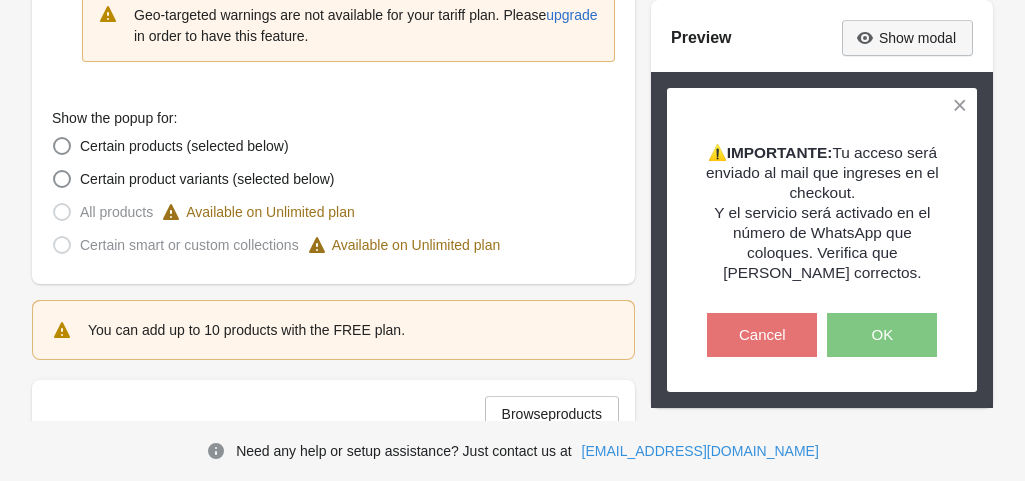 click 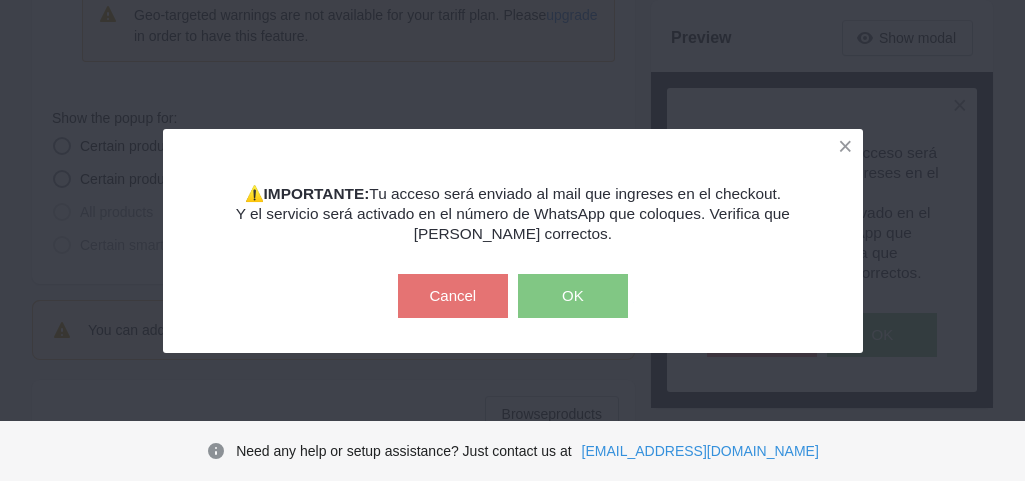 click on "OK" at bounding box center (573, 296) 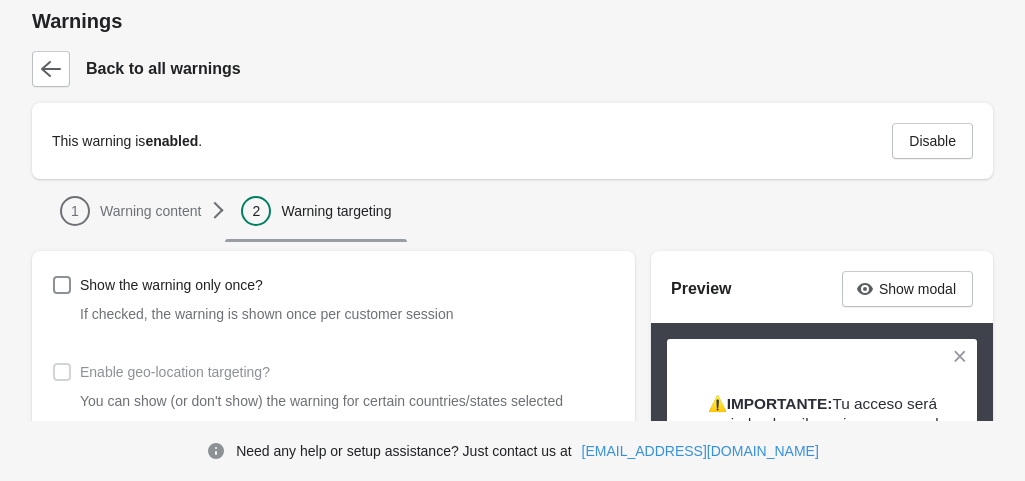 scroll, scrollTop: 0, scrollLeft: 0, axis: both 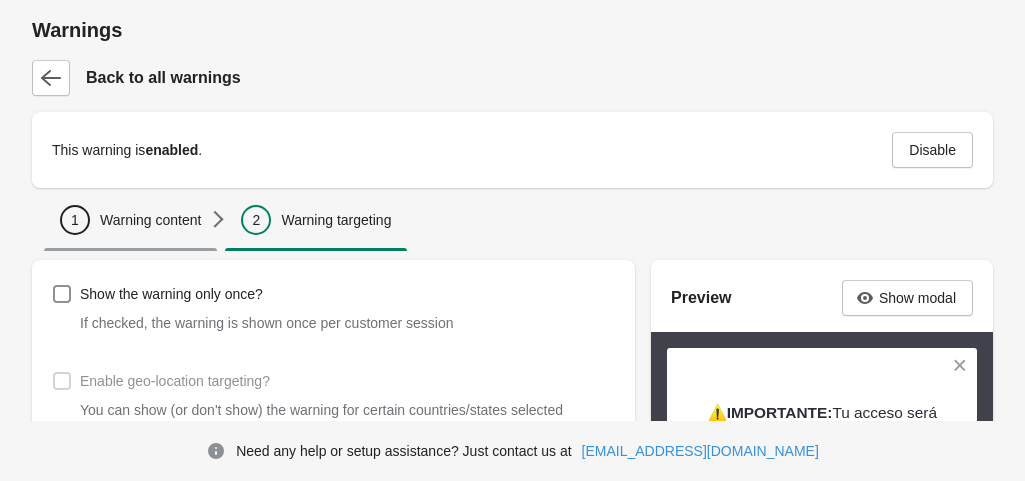 click on "Warning content" at bounding box center (150, 220) 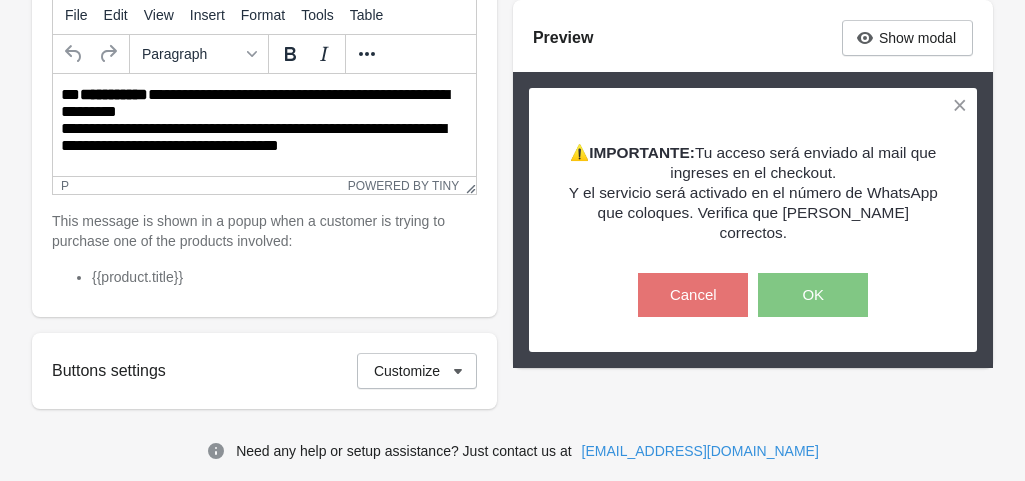 scroll, scrollTop: 700, scrollLeft: 0, axis: vertical 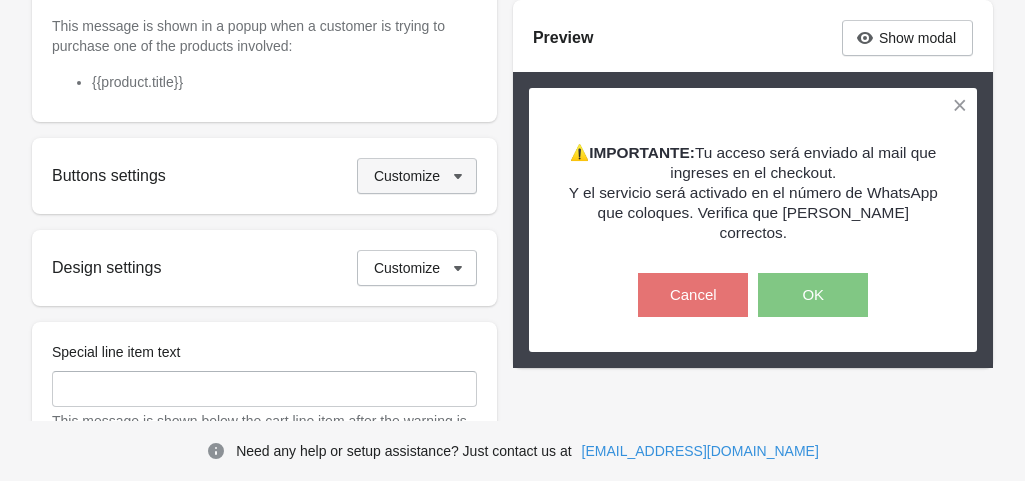 click on "Customize" at bounding box center (407, 176) 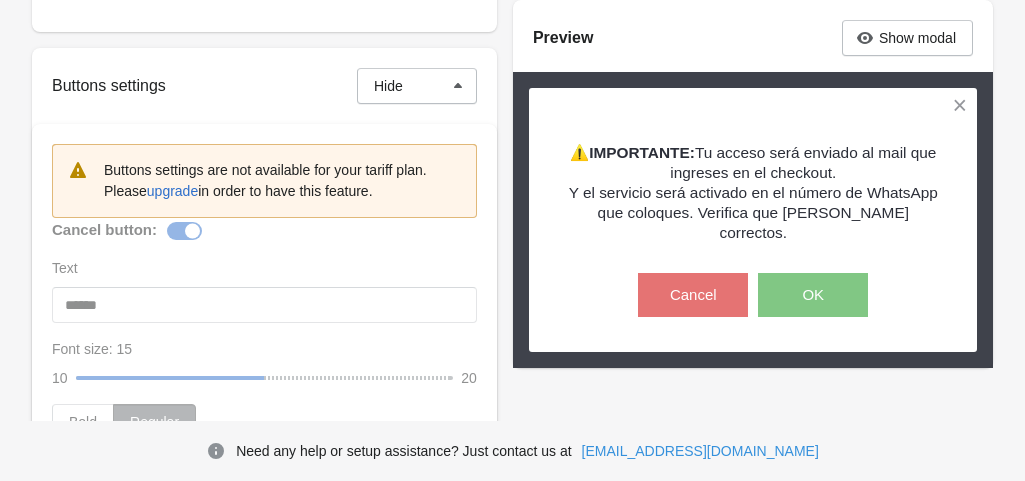 scroll, scrollTop: 690, scrollLeft: 0, axis: vertical 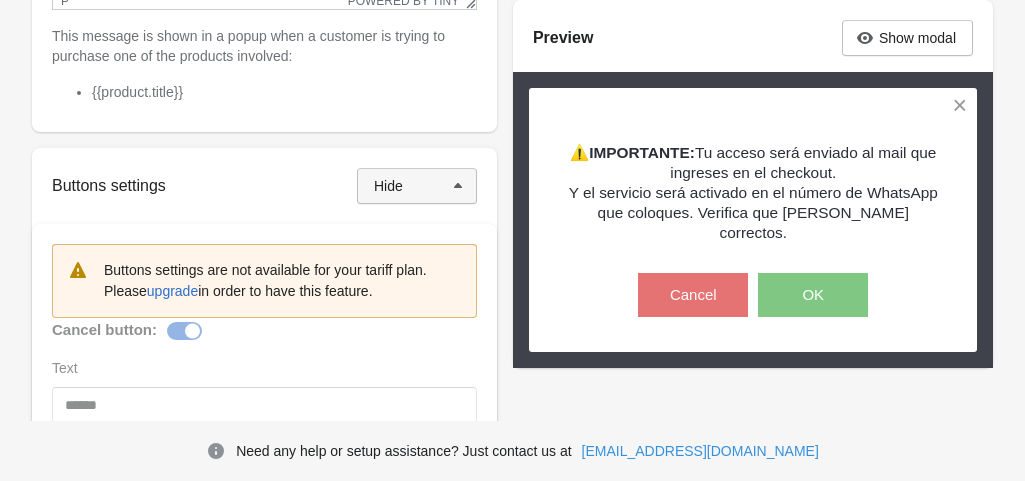 click on "Hide" at bounding box center [417, 186] 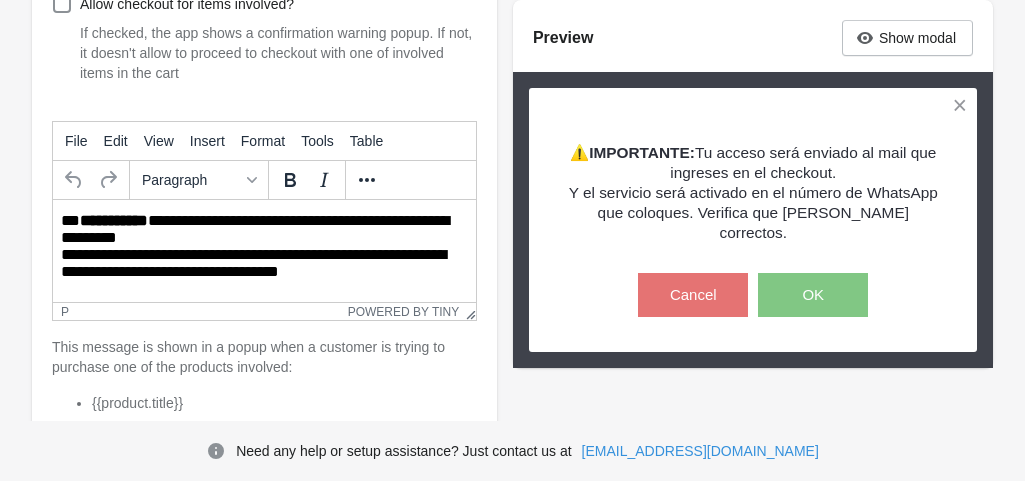scroll, scrollTop: 290, scrollLeft: 0, axis: vertical 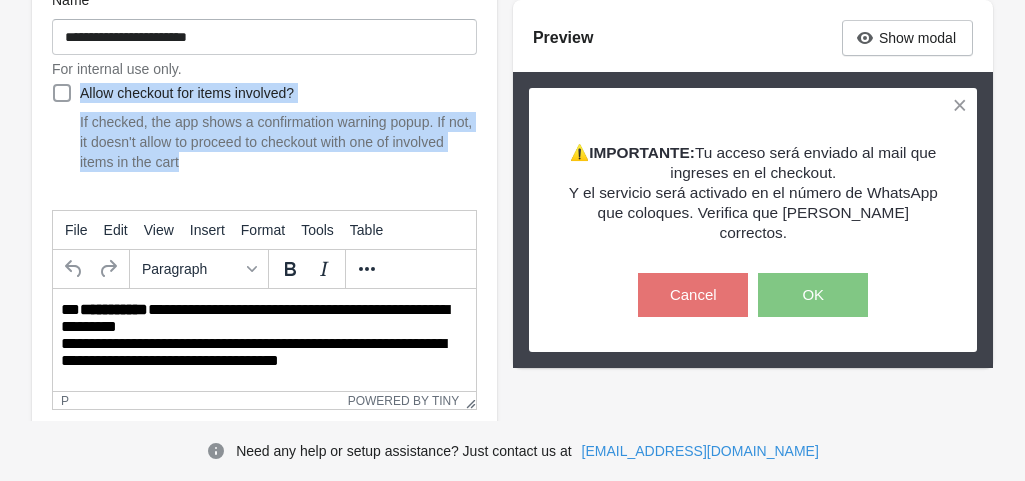 drag, startPoint x: 211, startPoint y: 158, endPoint x: 76, endPoint y: 87, distance: 152.53197 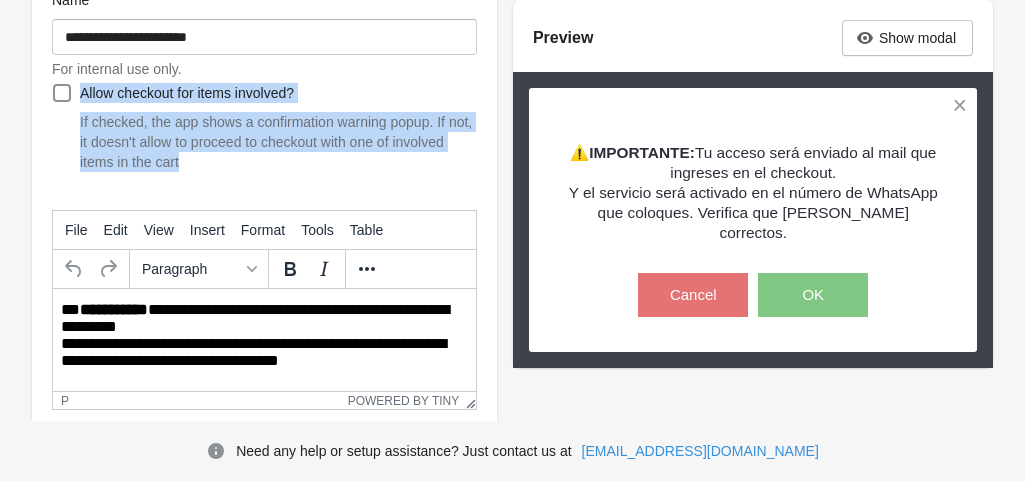 click on "If checked, the app shows a confirmation warning popup. If not, it doesn't allow to proceed to checkout with one of involved items in the cart" at bounding box center (278, 142) 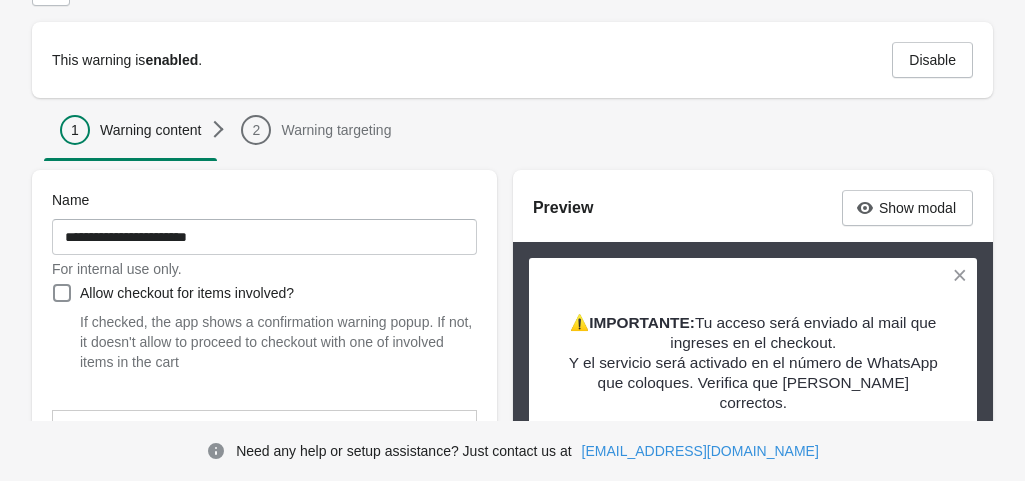 scroll, scrollTop: 90, scrollLeft: 0, axis: vertical 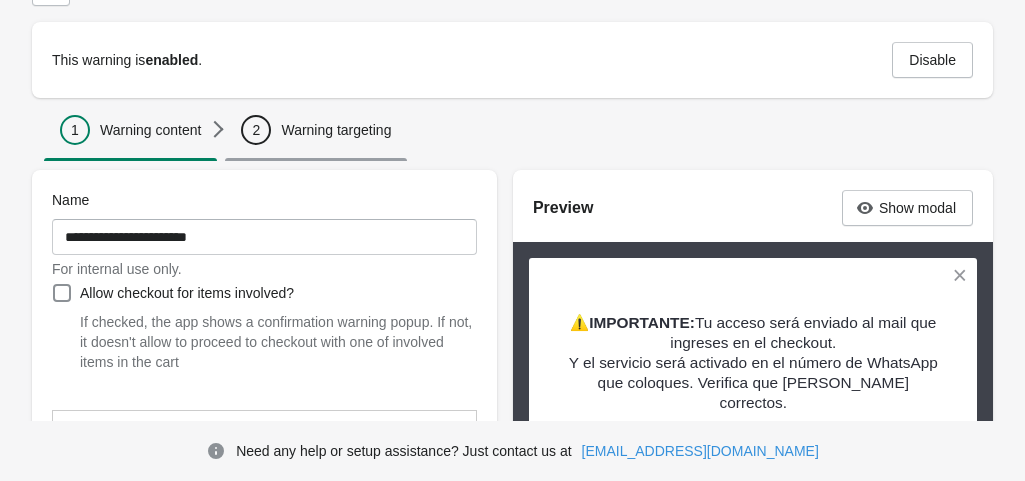 click on "Warning targeting" at bounding box center [336, 130] 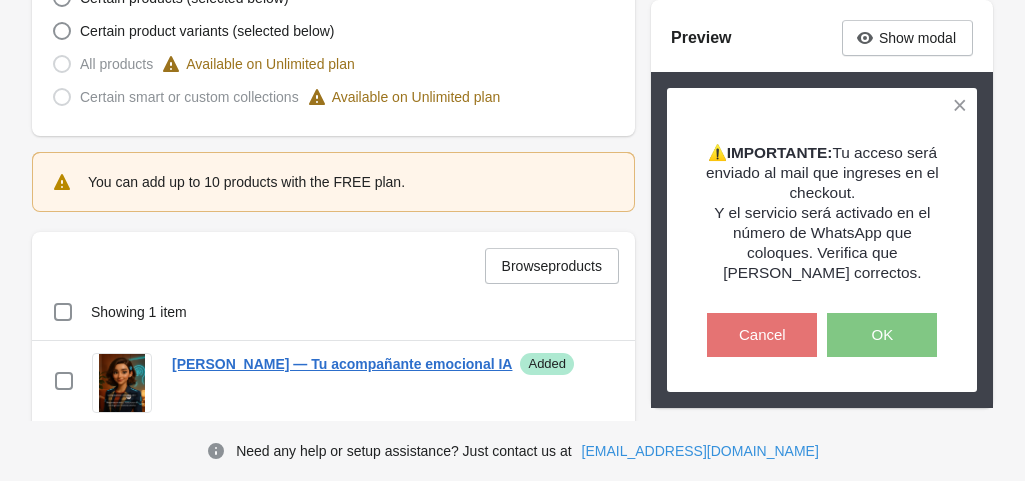 scroll, scrollTop: 786, scrollLeft: 0, axis: vertical 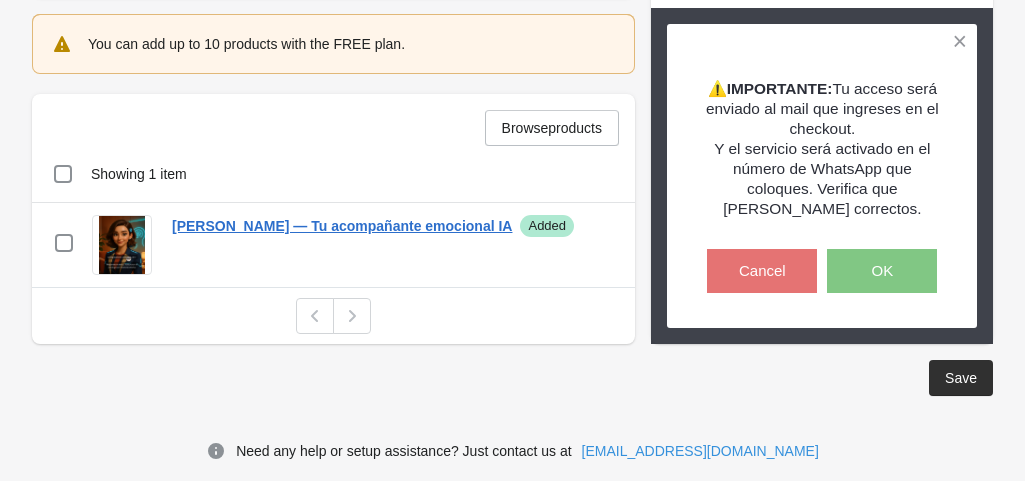 click on "Save" at bounding box center (961, 378) 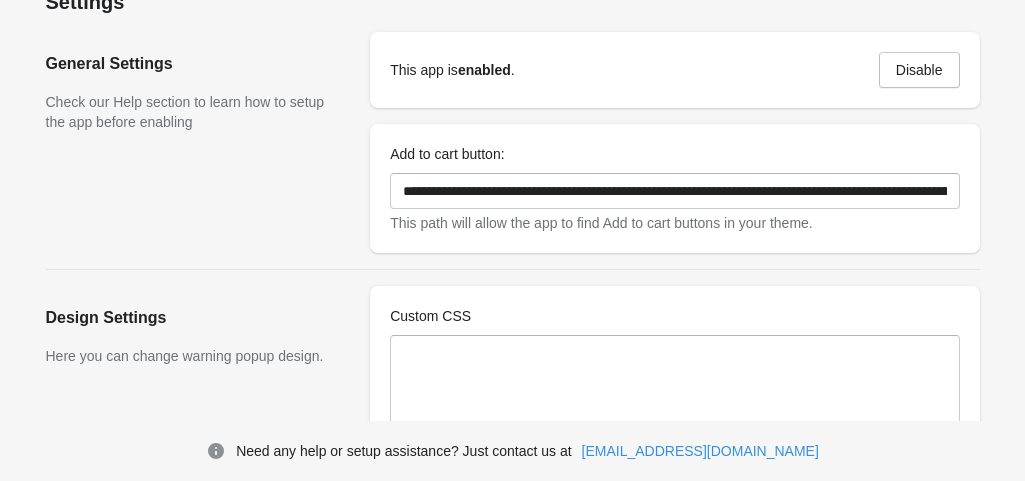 scroll, scrollTop: 0, scrollLeft: 0, axis: both 